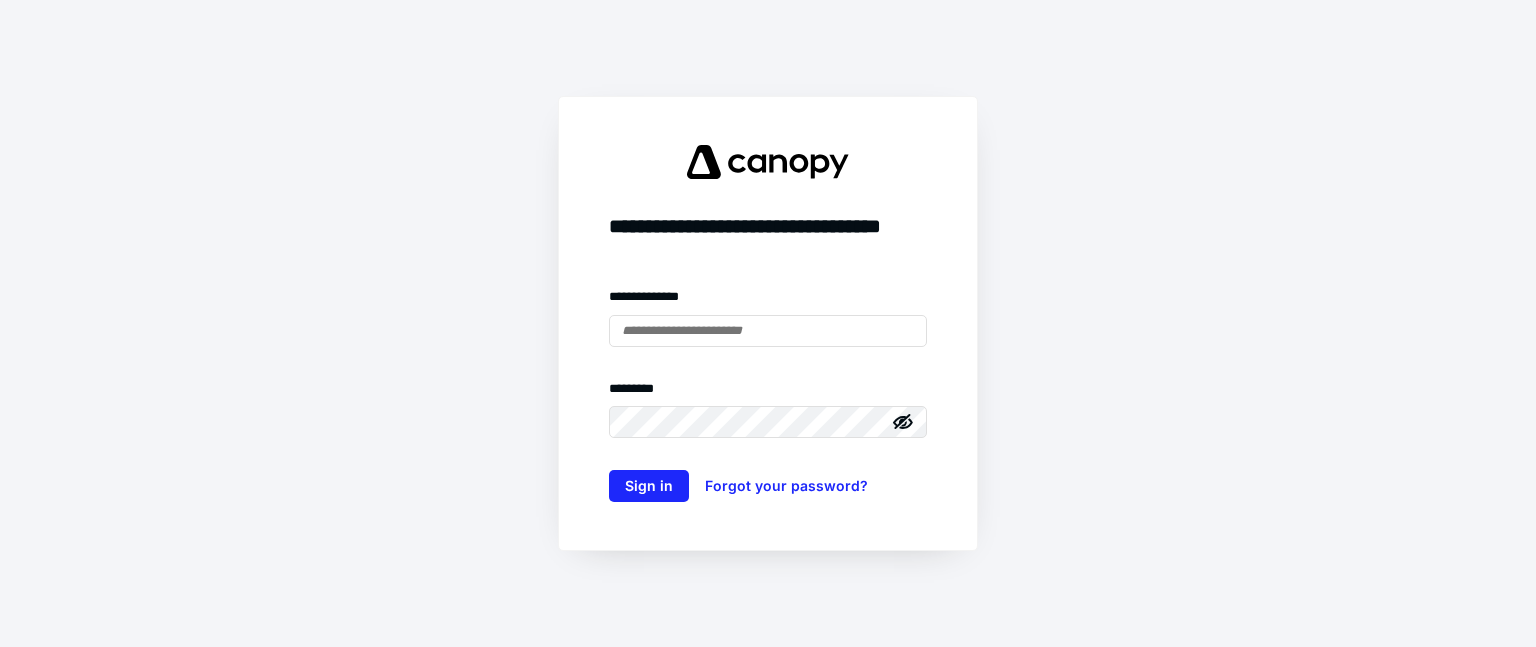 scroll, scrollTop: 0, scrollLeft: 0, axis: both 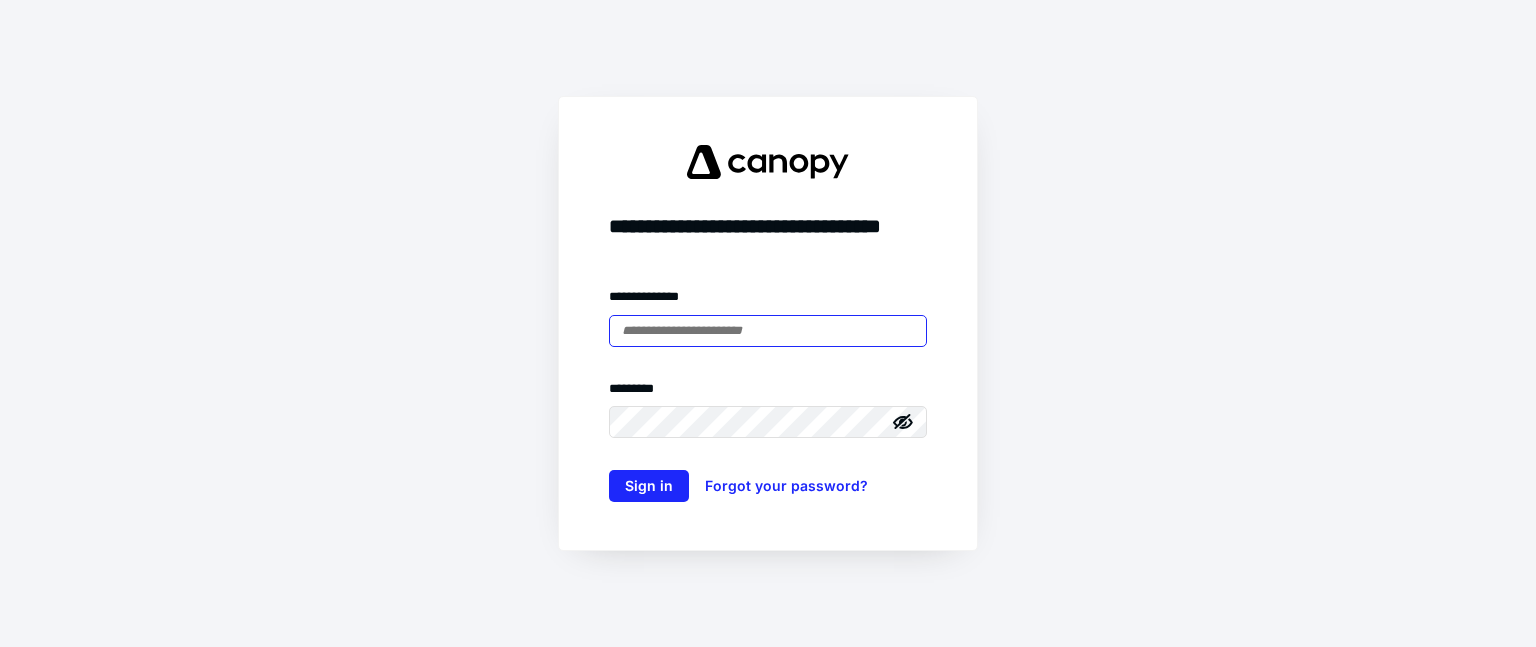 type on "**********" 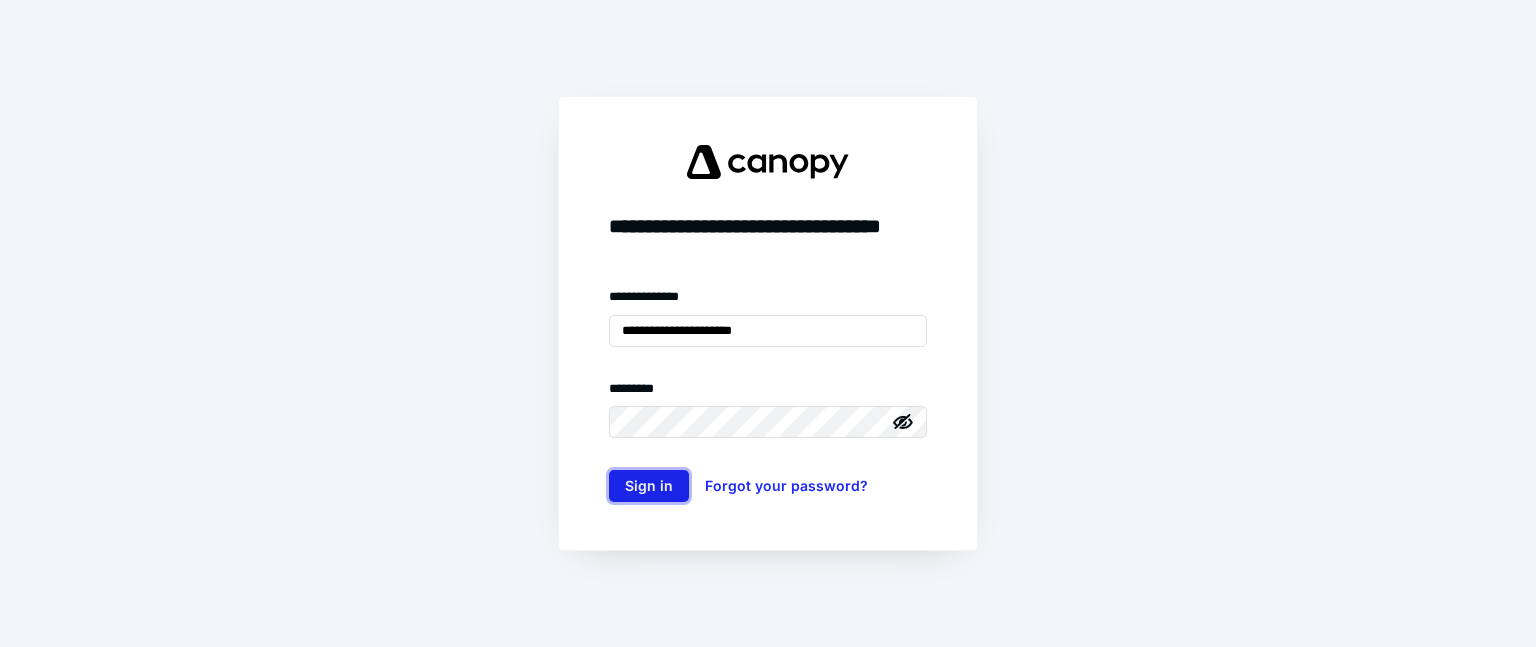 click on "Sign in" at bounding box center (649, 486) 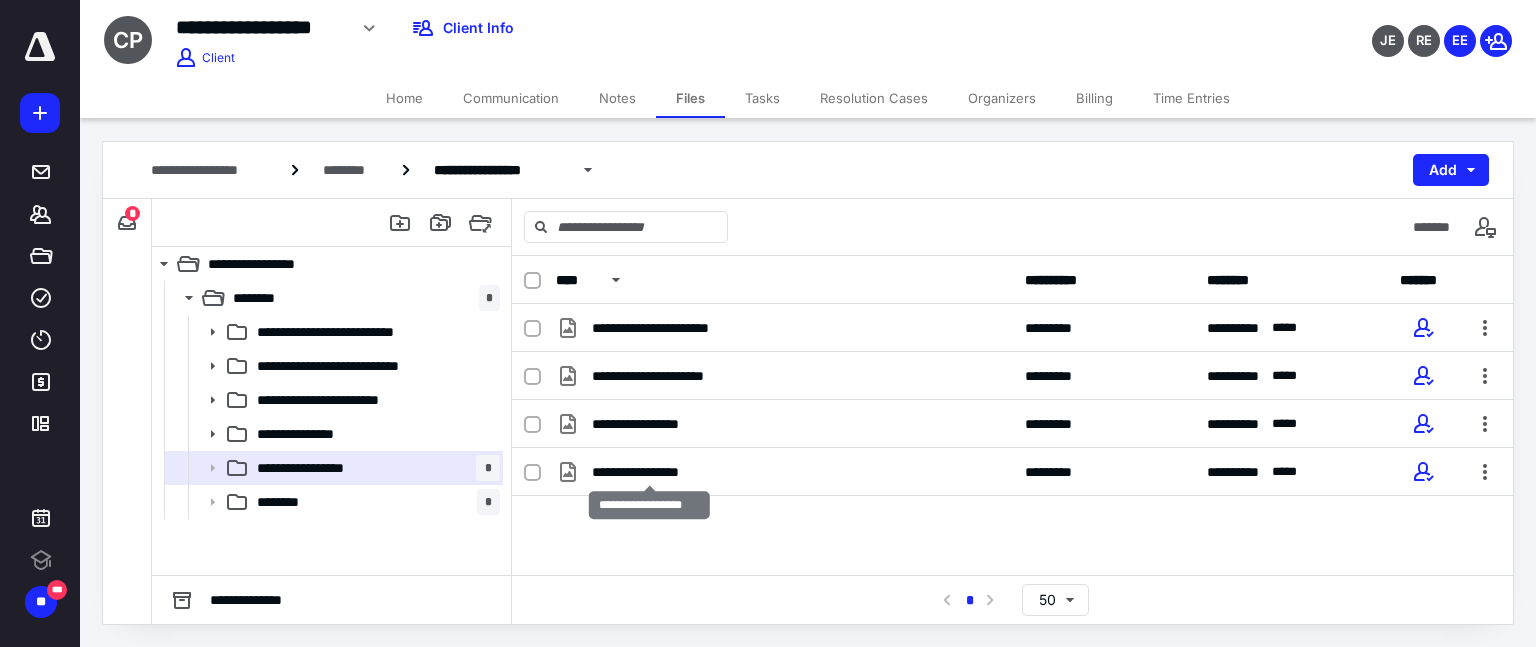 scroll, scrollTop: 0, scrollLeft: 0, axis: both 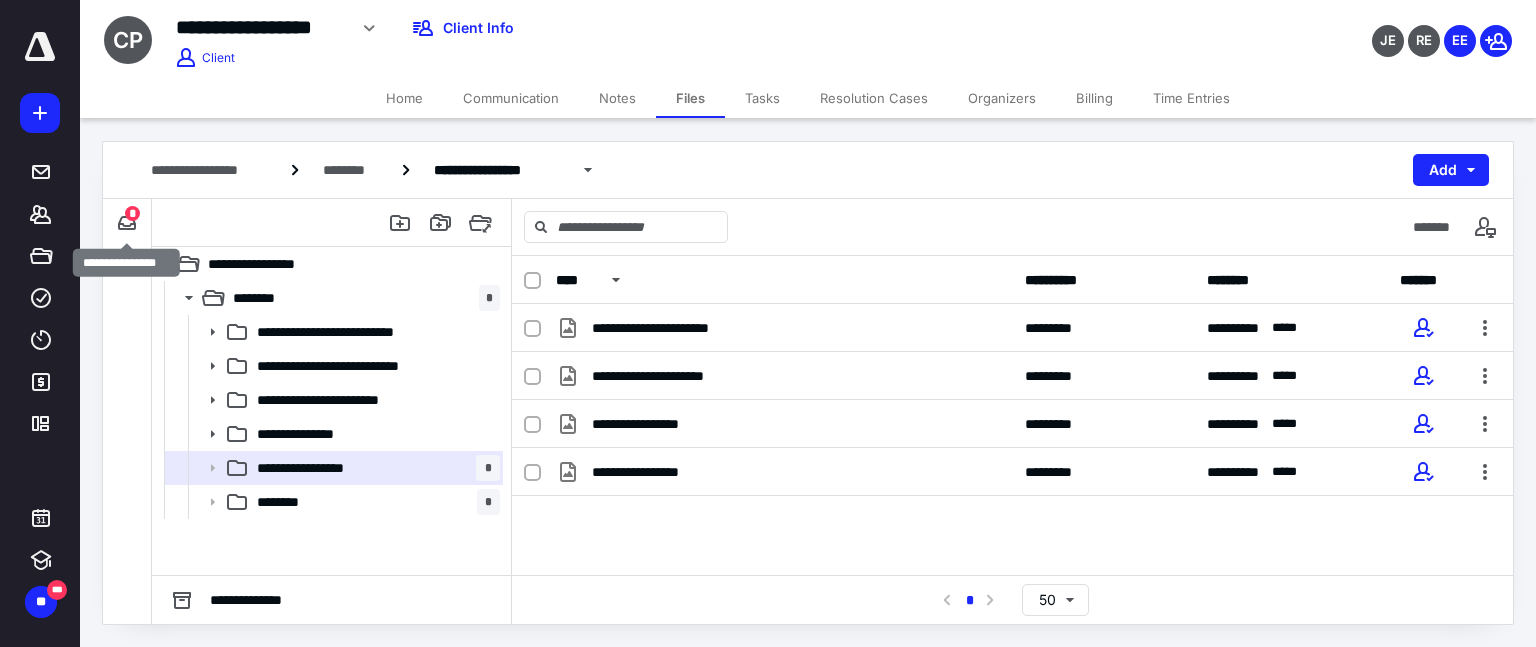 click on "*" at bounding box center (132, 213) 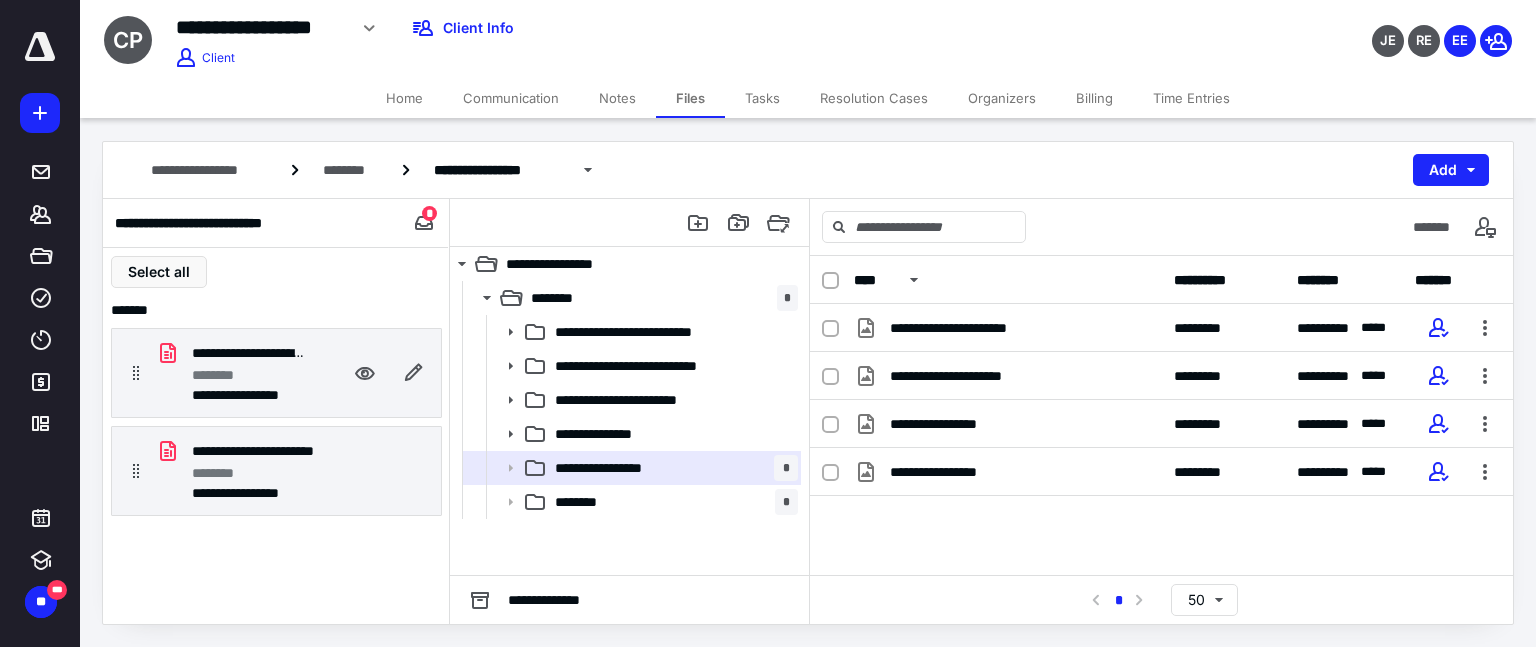 click on "********" at bounding box center (248, 375) 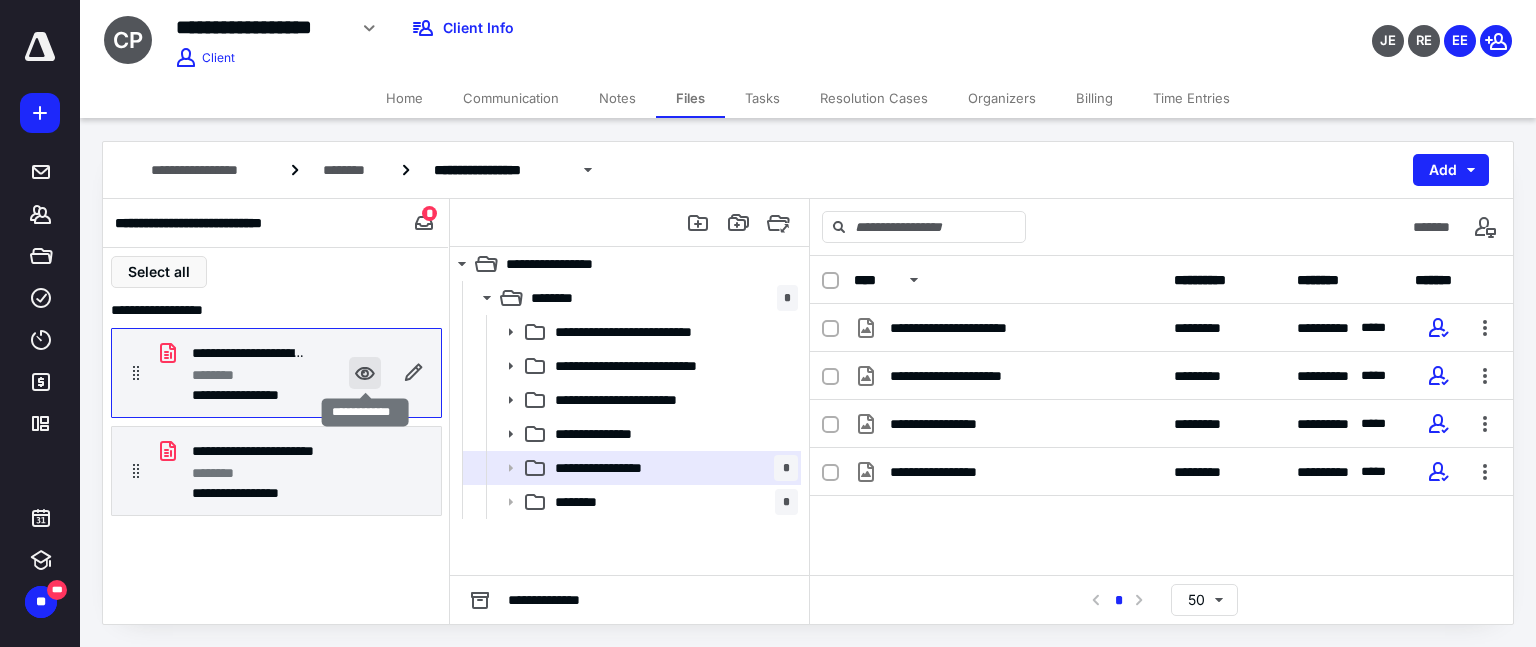 click at bounding box center (365, 373) 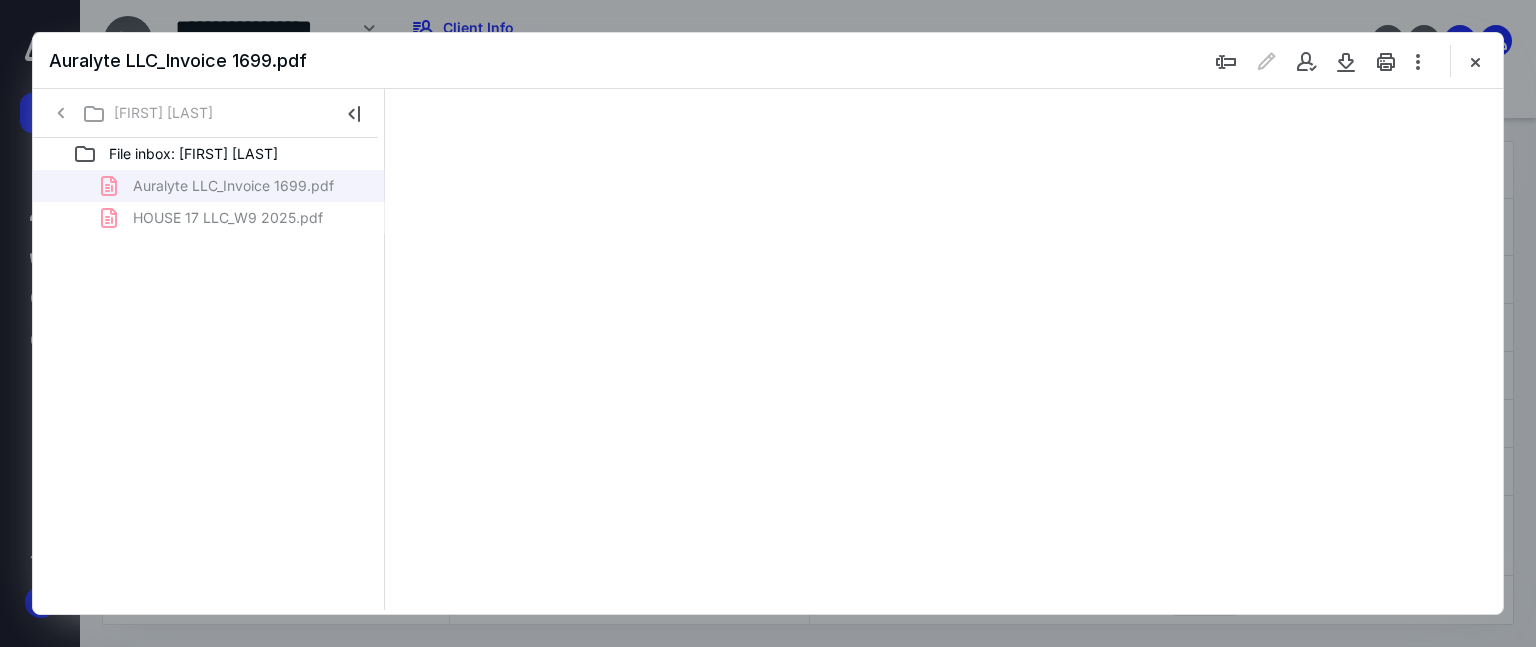 scroll, scrollTop: 0, scrollLeft: 0, axis: both 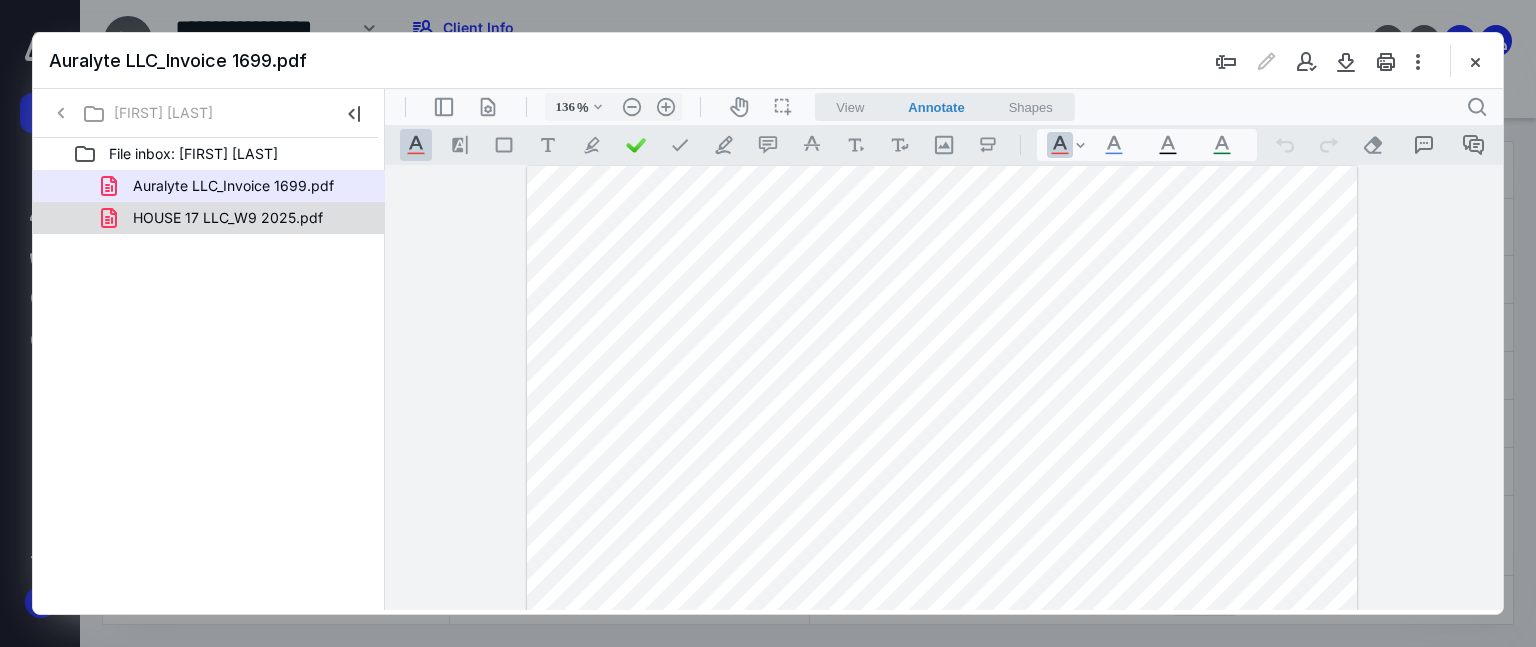 click on "HOUSE 17 LLC_W9 2025.pdf" at bounding box center (209, 218) 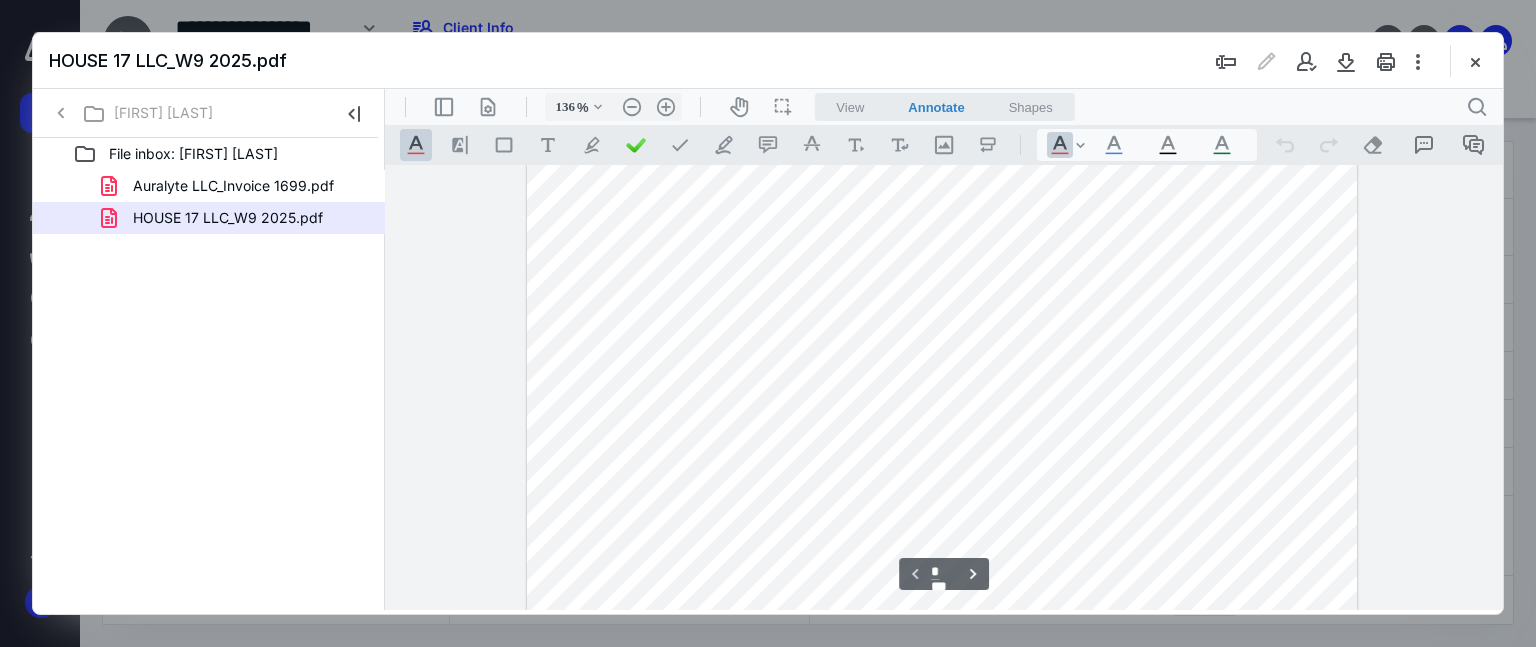 scroll, scrollTop: 64, scrollLeft: 0, axis: vertical 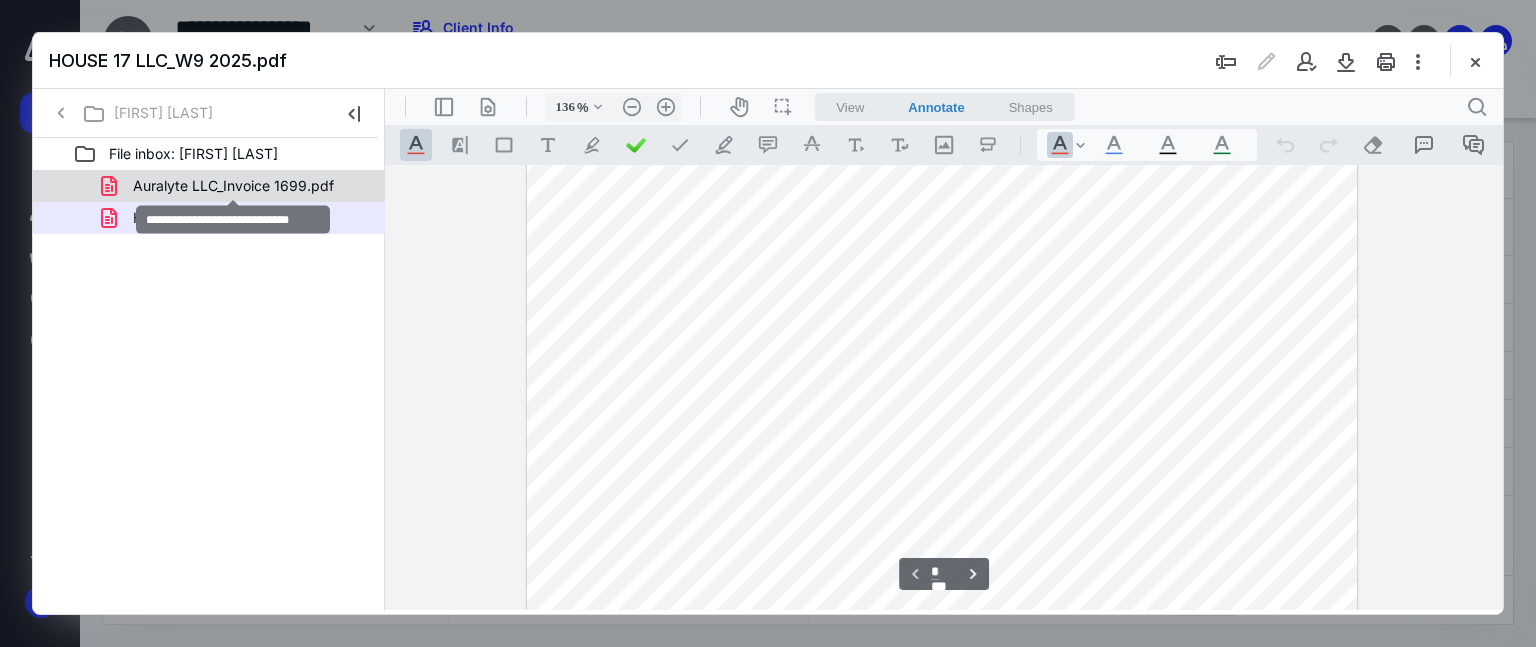 click on "Auralyte LLC_Invoice 1699.pdf" at bounding box center (233, 186) 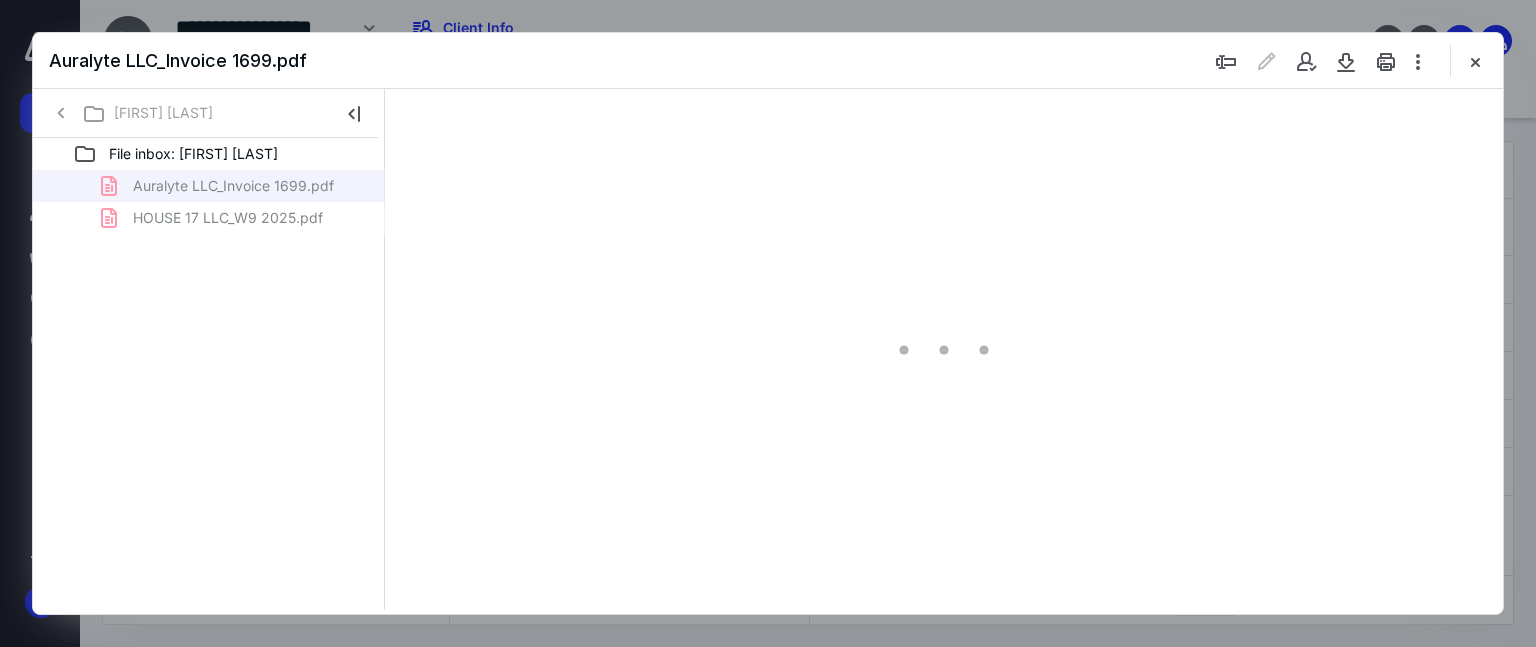 scroll, scrollTop: 0, scrollLeft: 0, axis: both 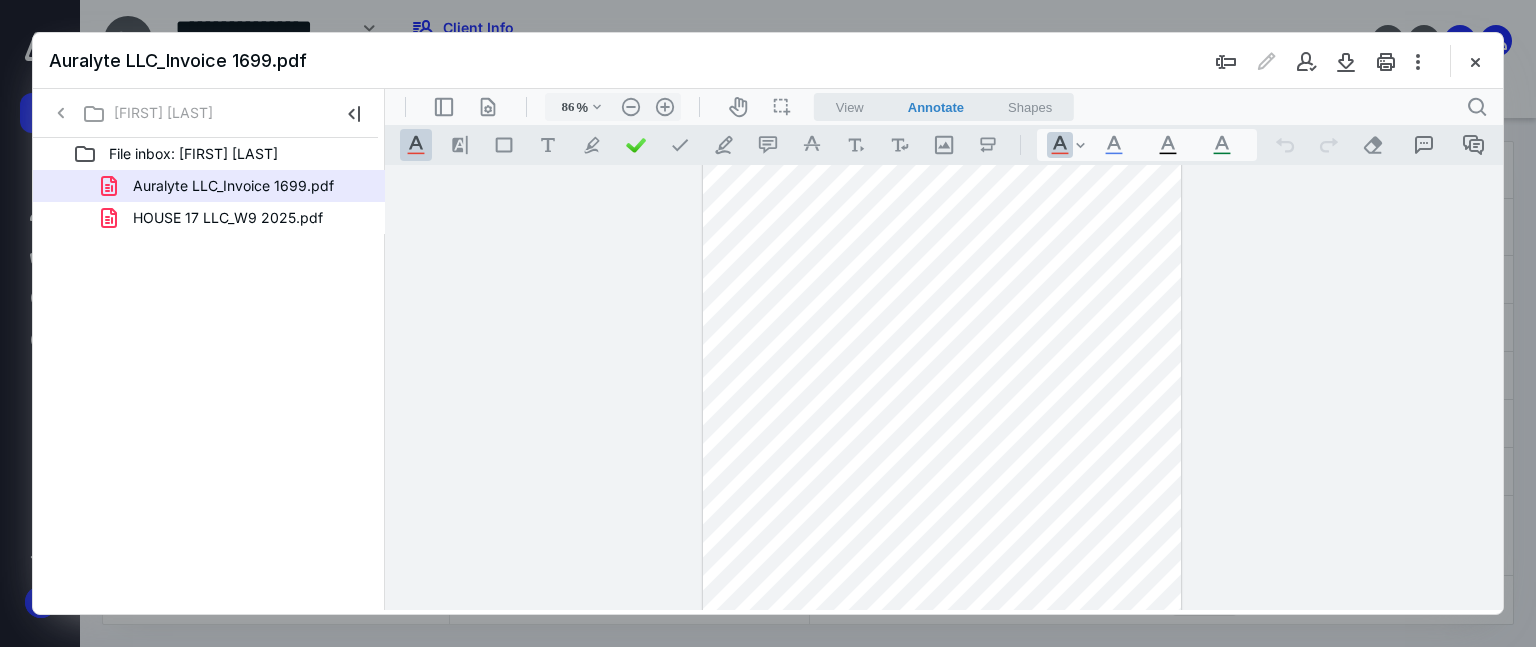 type on "111" 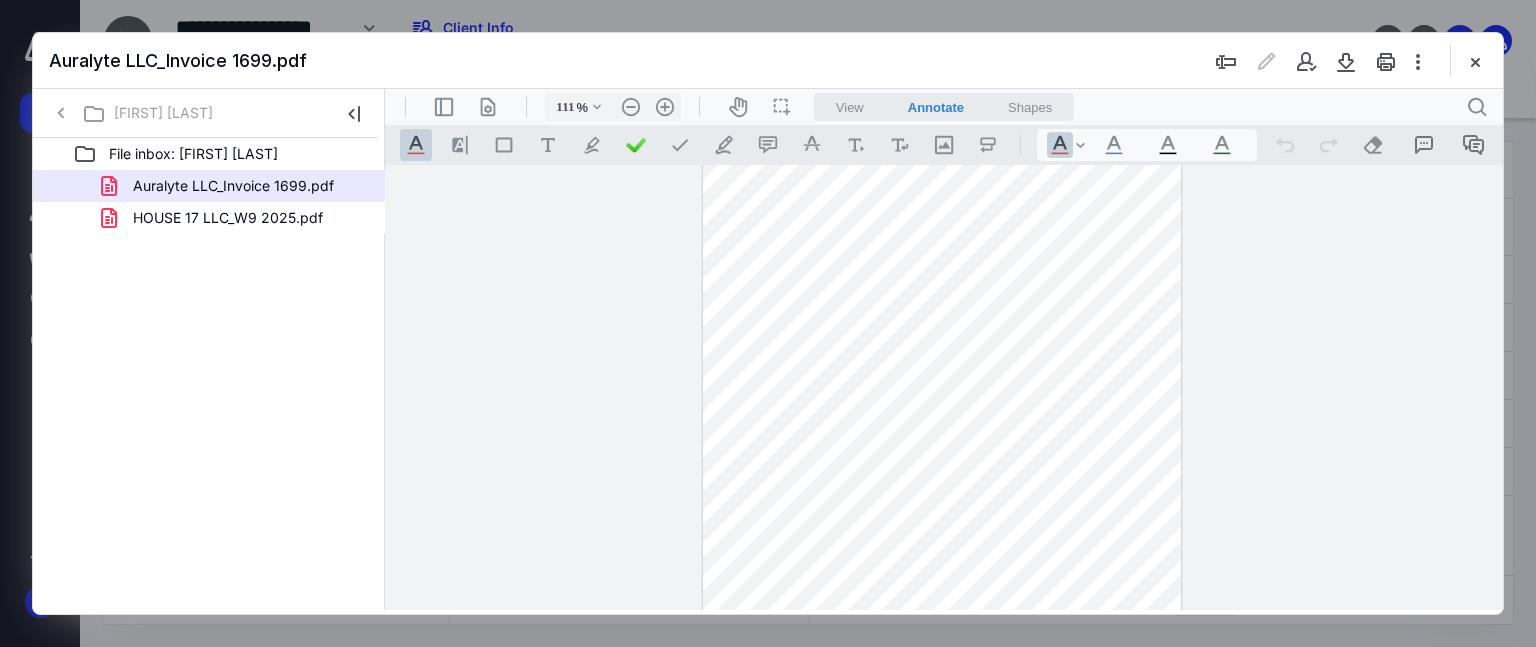 scroll, scrollTop: 100, scrollLeft: 0, axis: vertical 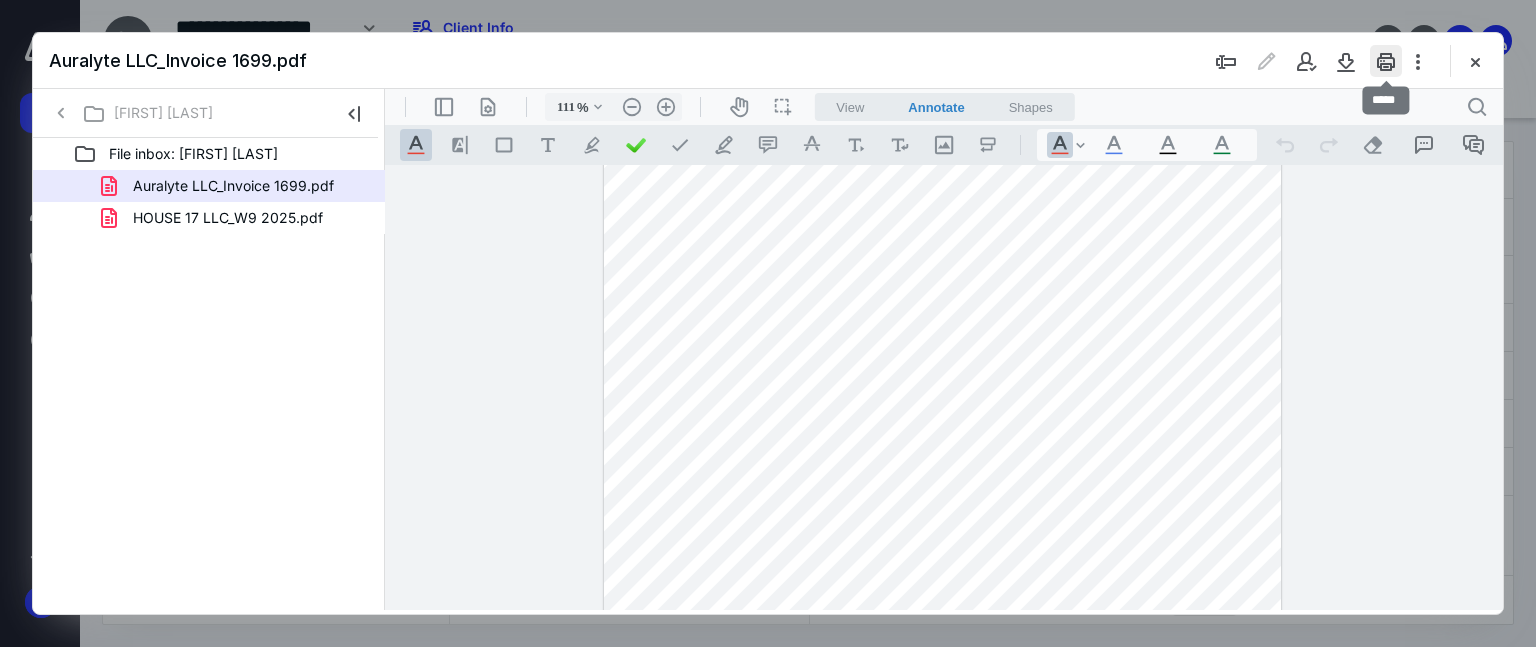click at bounding box center (1386, 61) 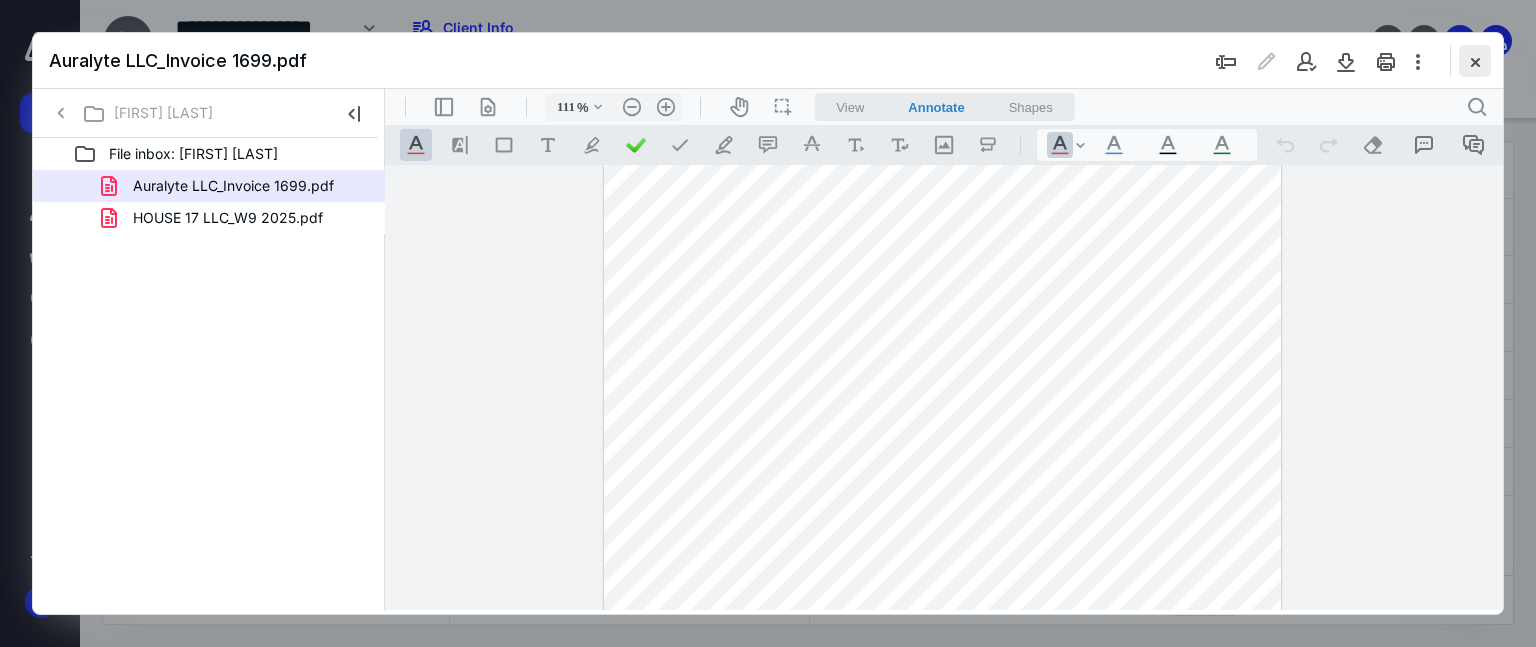 click at bounding box center (1475, 61) 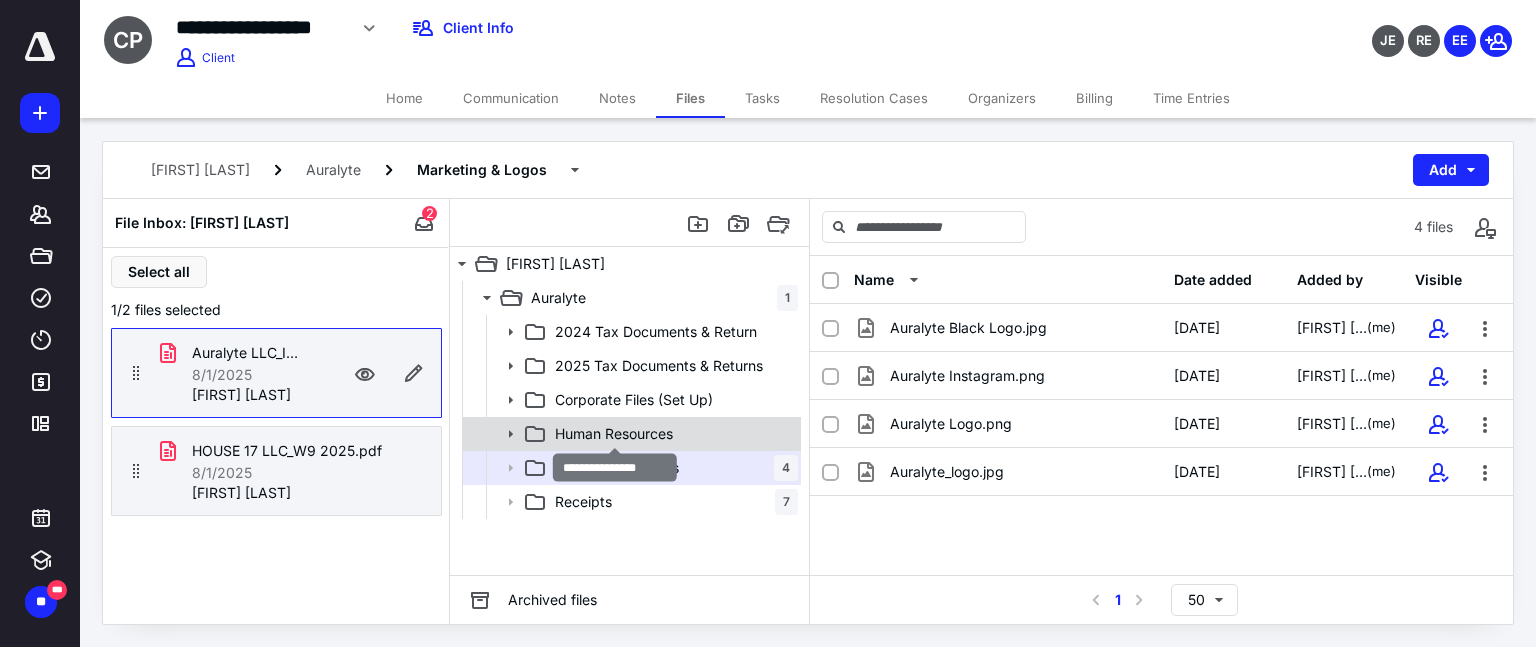 click on "Human Resources" at bounding box center (614, 434) 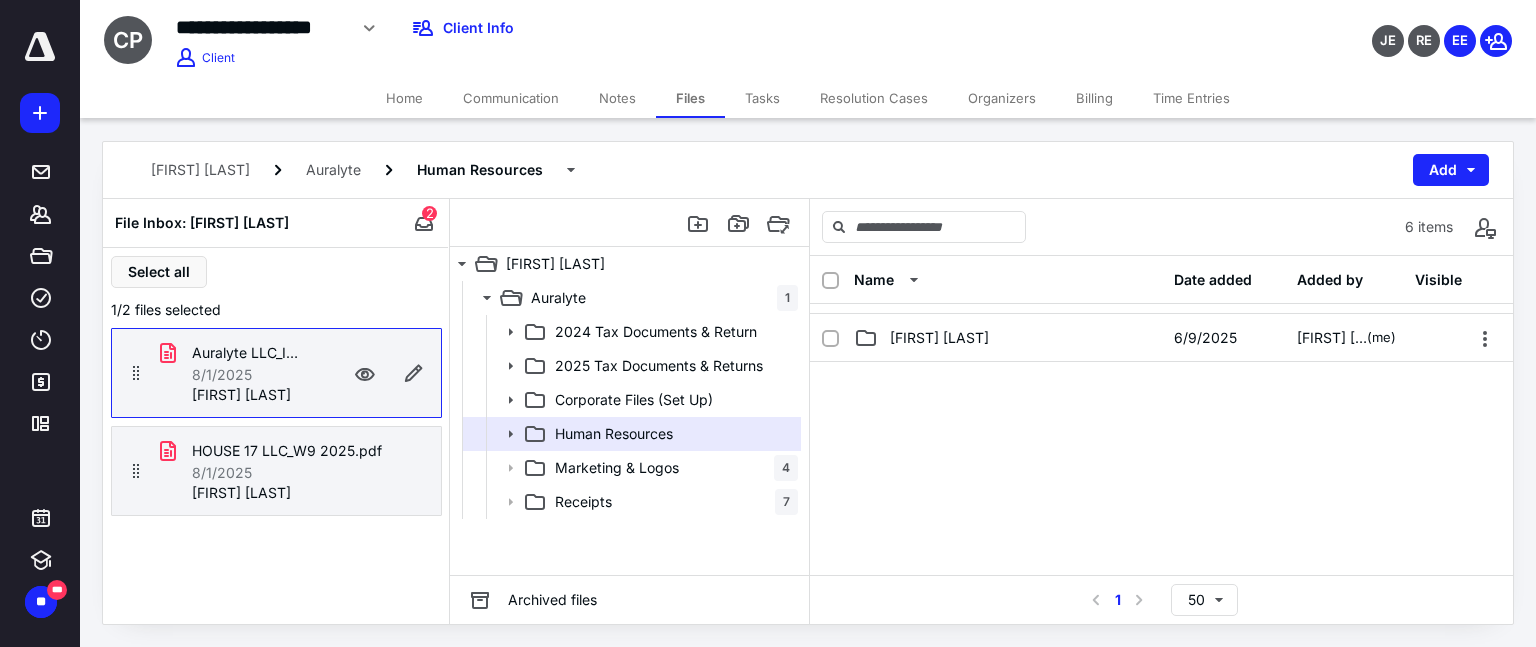 scroll, scrollTop: 0, scrollLeft: 0, axis: both 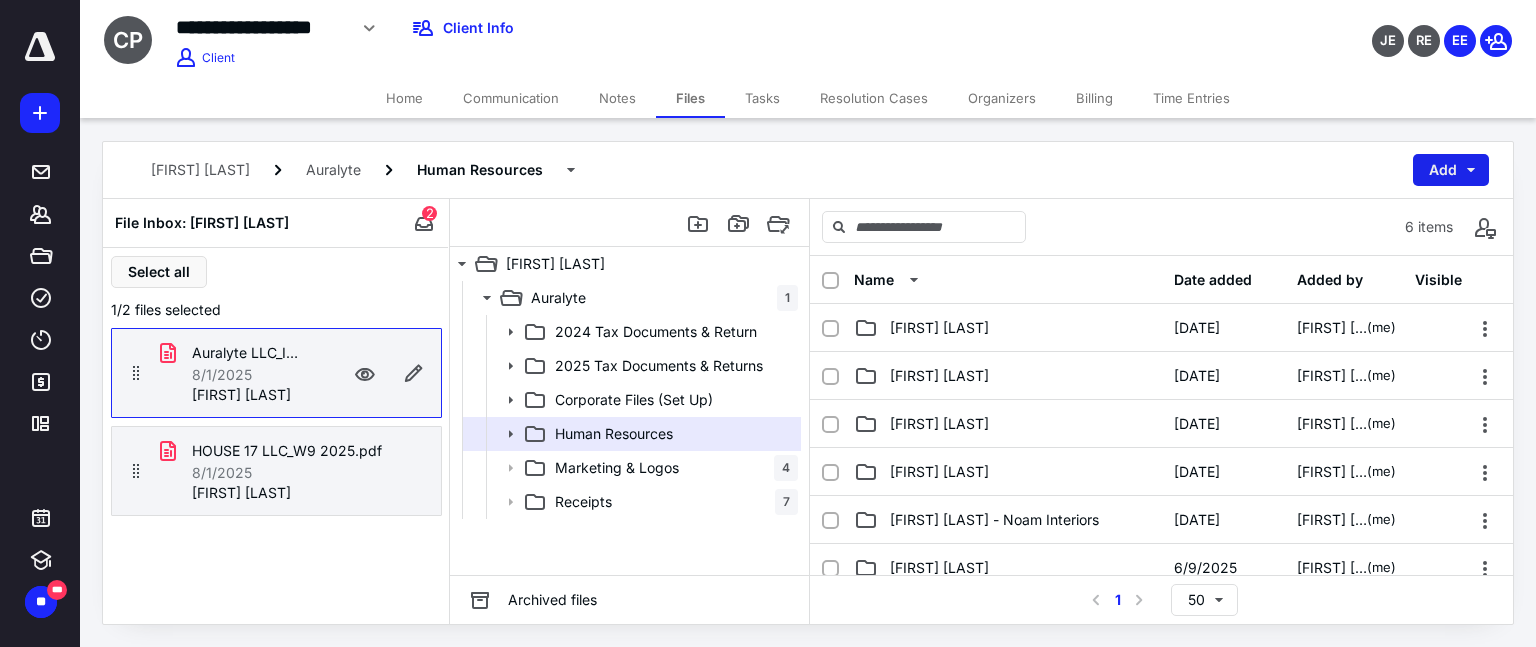click on "Add" at bounding box center (1451, 170) 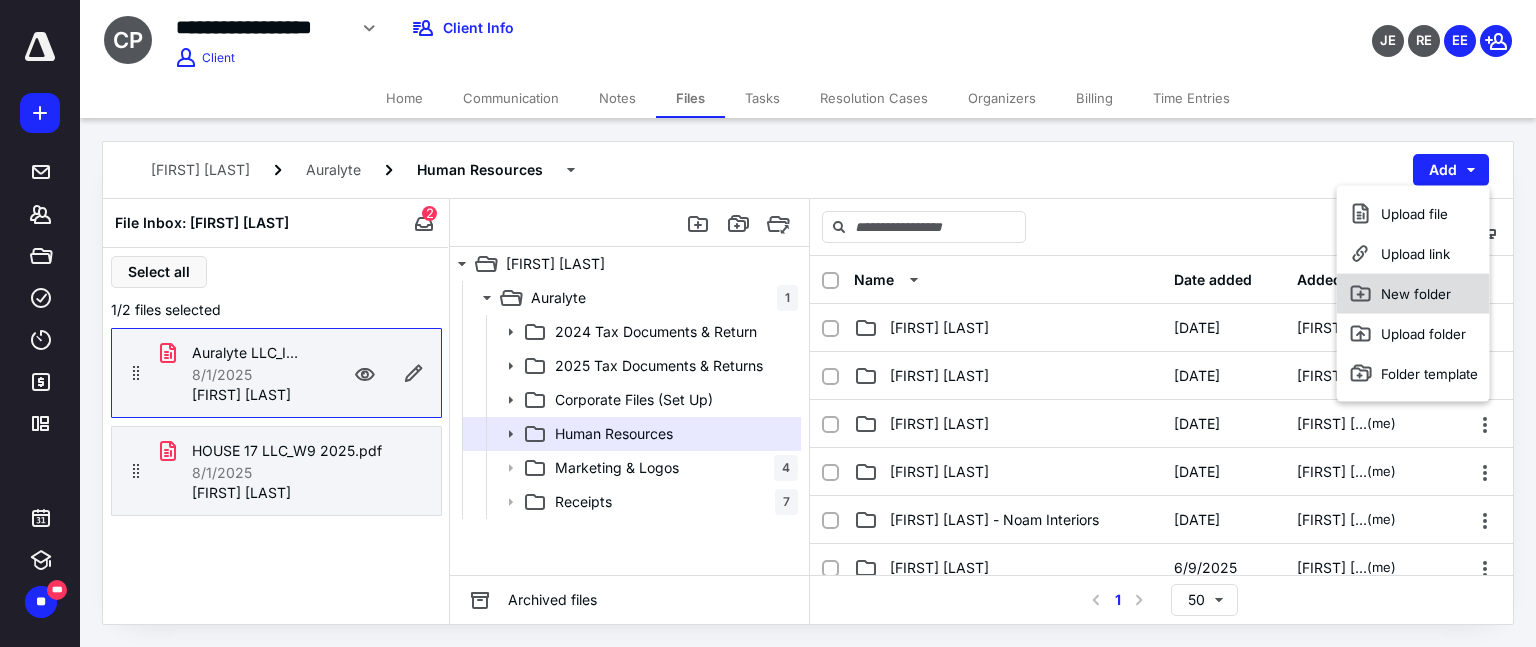 click on "New folder" at bounding box center [1413, 294] 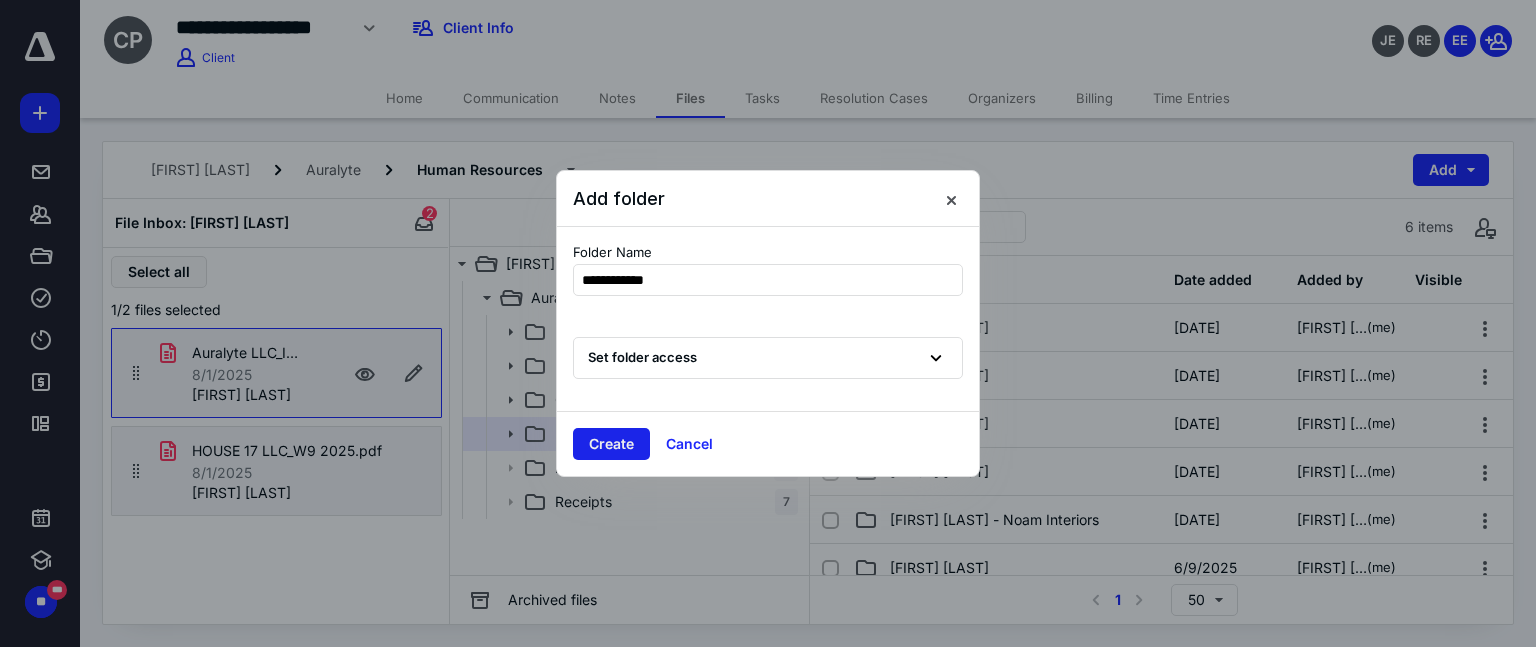 type on "**********" 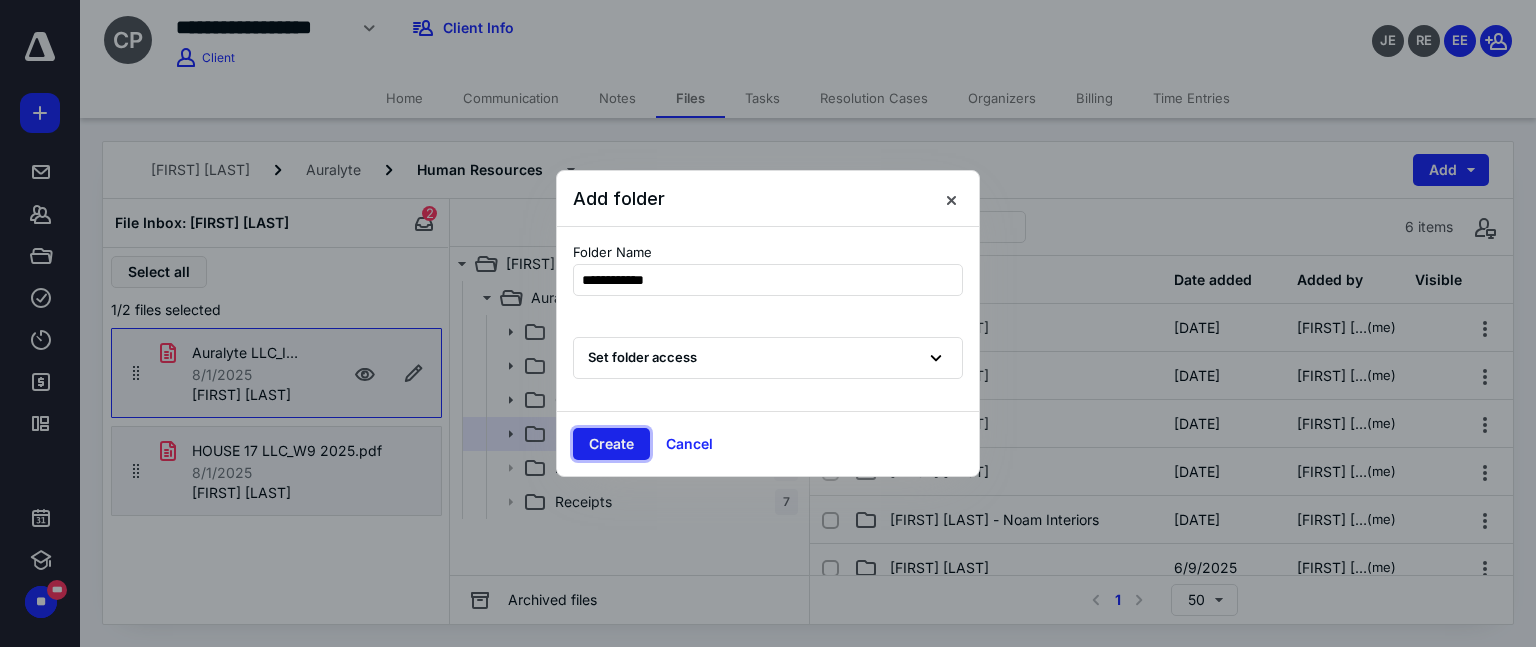 click on "Create" at bounding box center [611, 444] 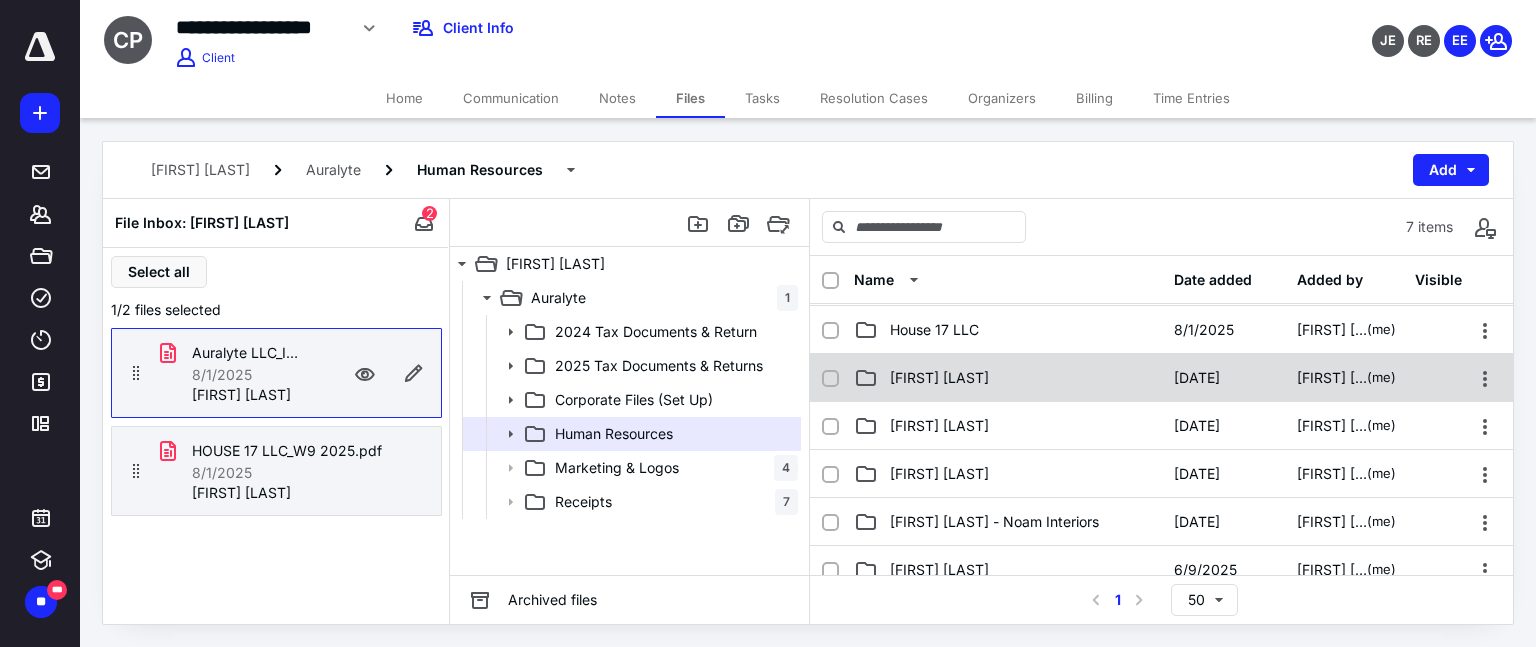 scroll, scrollTop: 0, scrollLeft: 0, axis: both 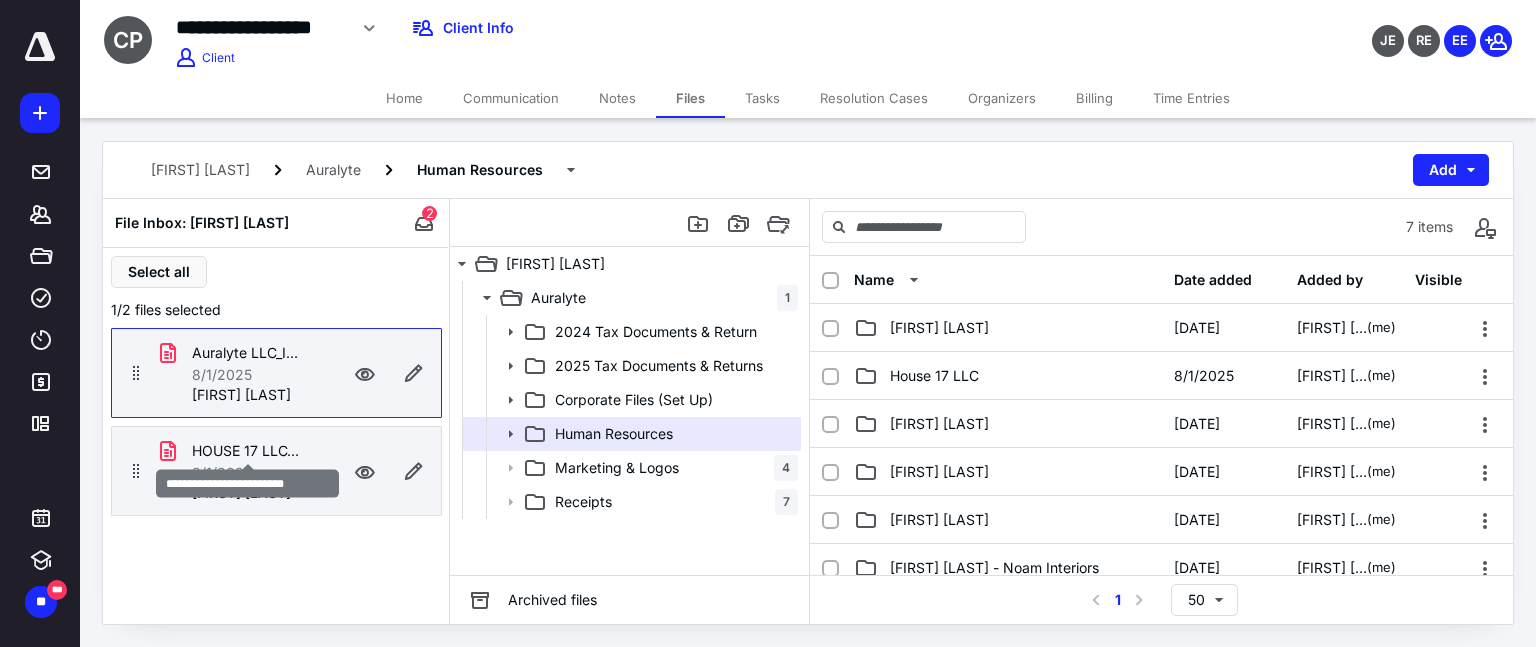 click on "HOUSE 17 LLC_W9 2025.pdf" at bounding box center [248, 451] 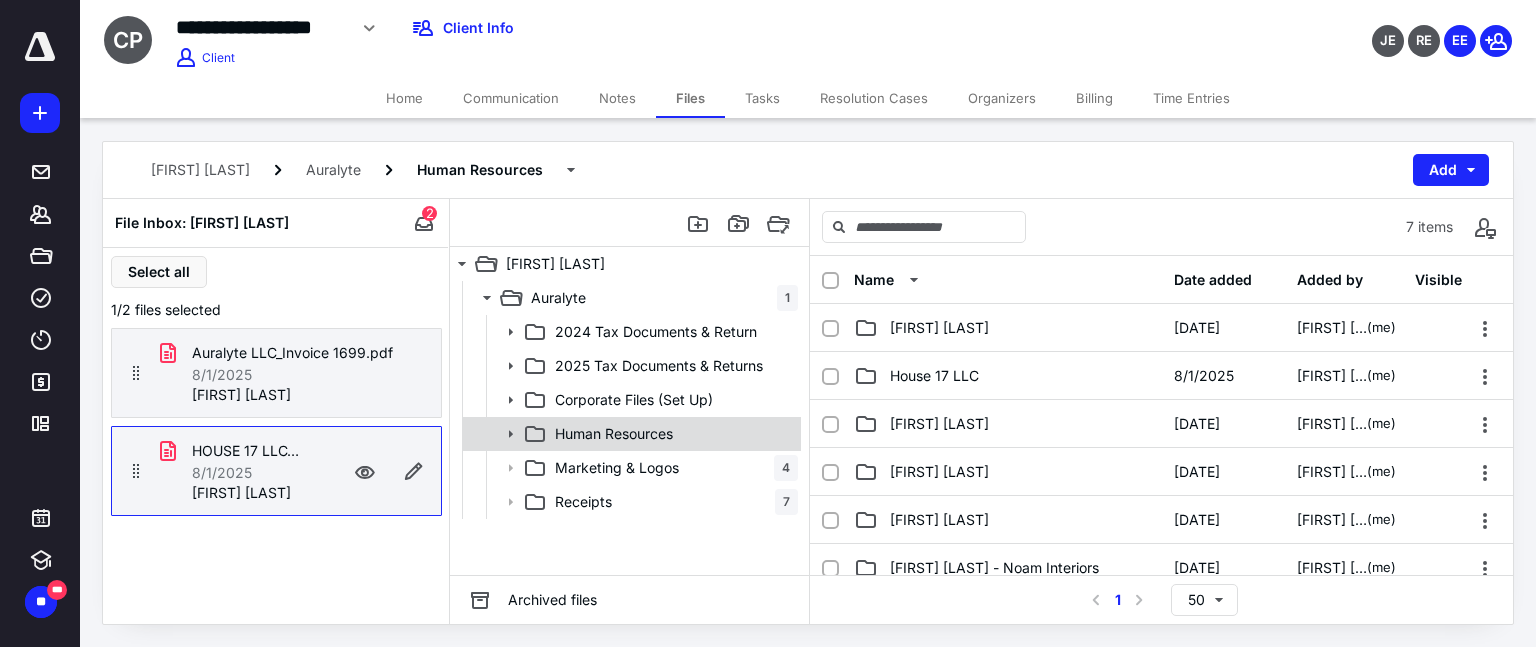 click 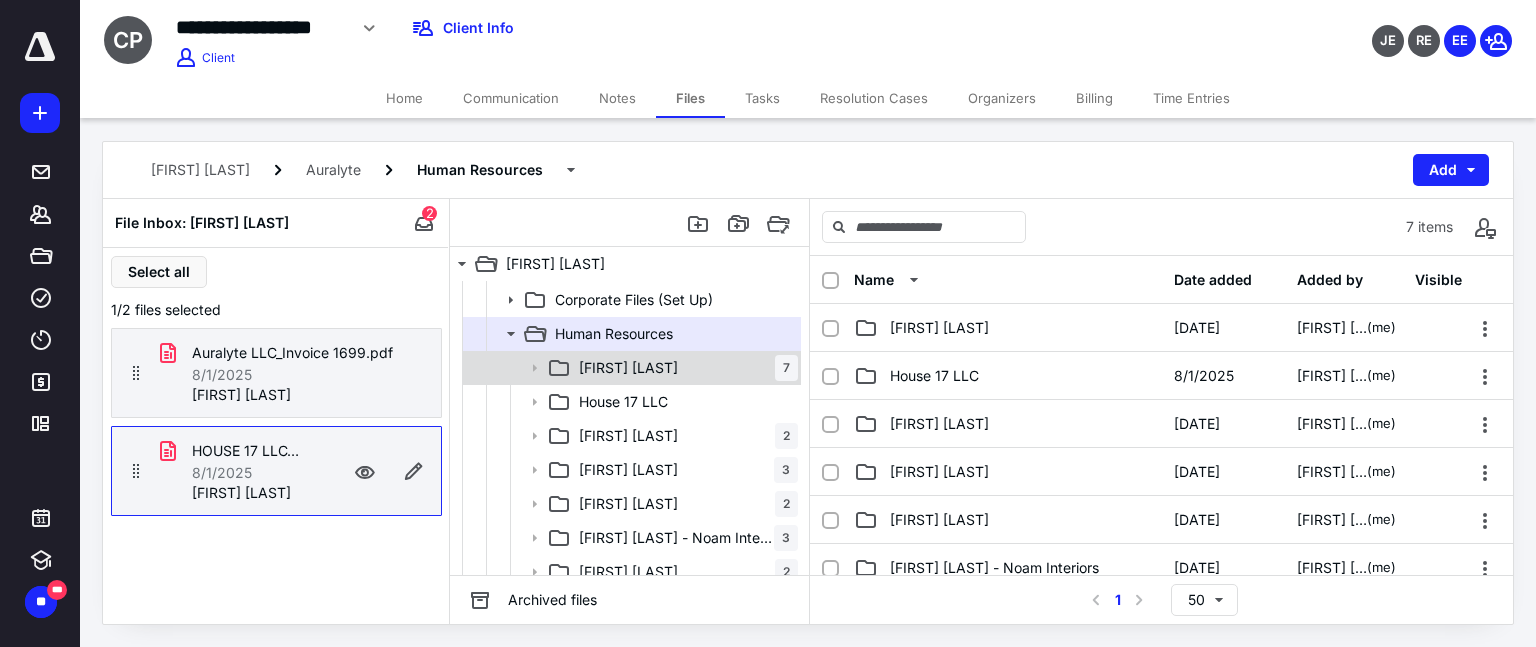 scroll, scrollTop: 103, scrollLeft: 0, axis: vertical 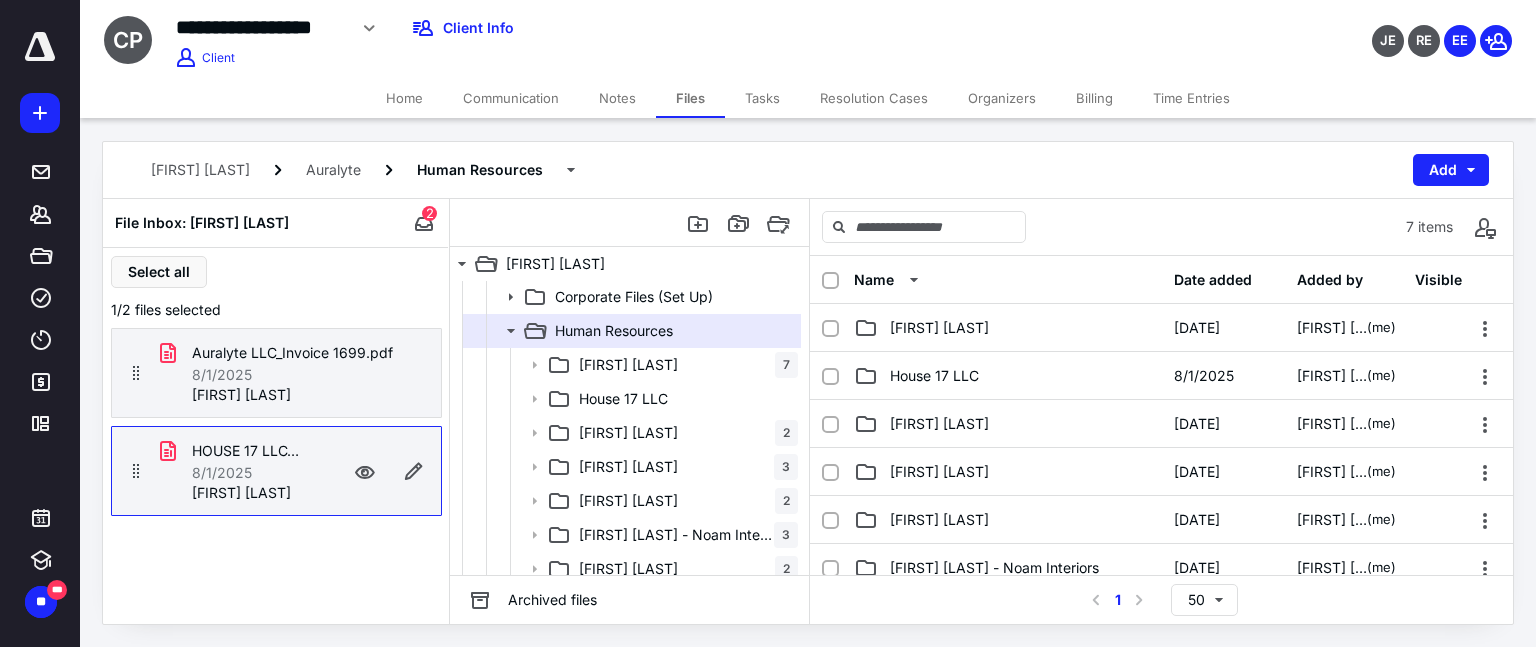 click on "8/1/2025" at bounding box center (248, 473) 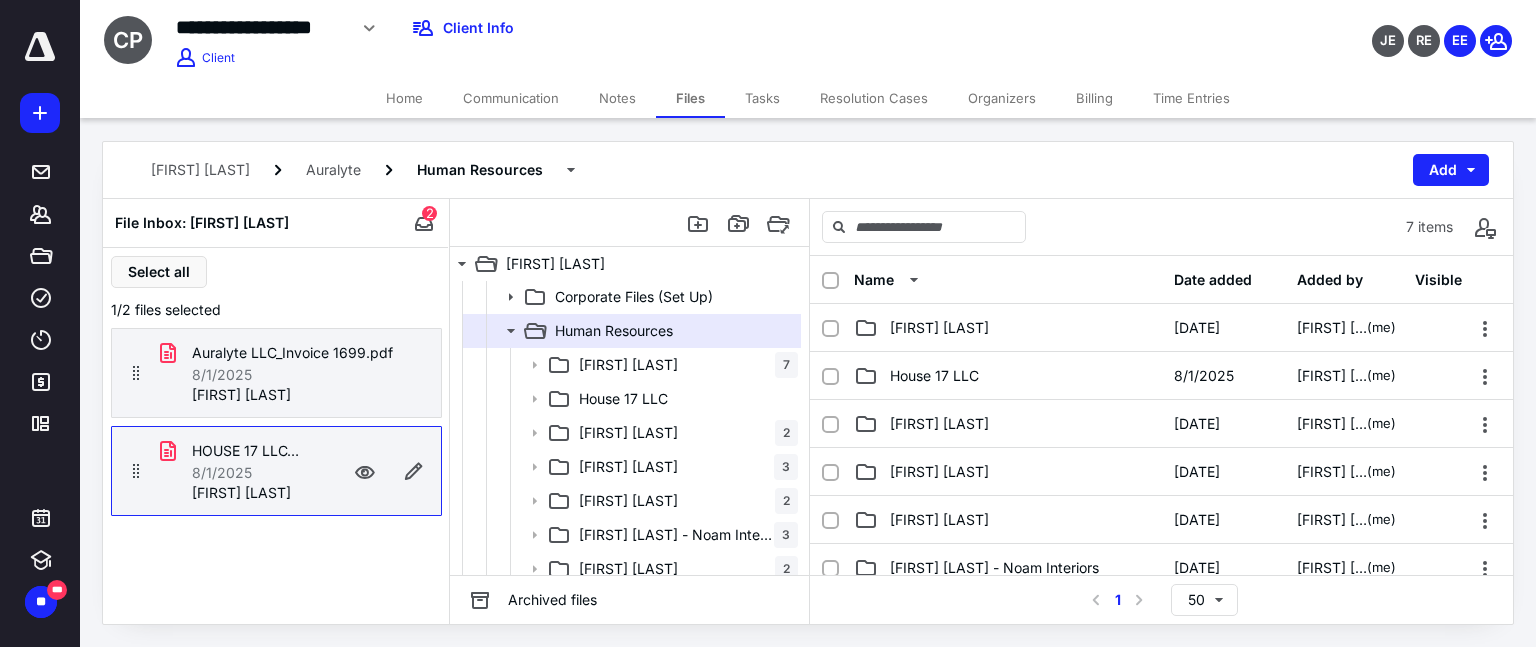 click 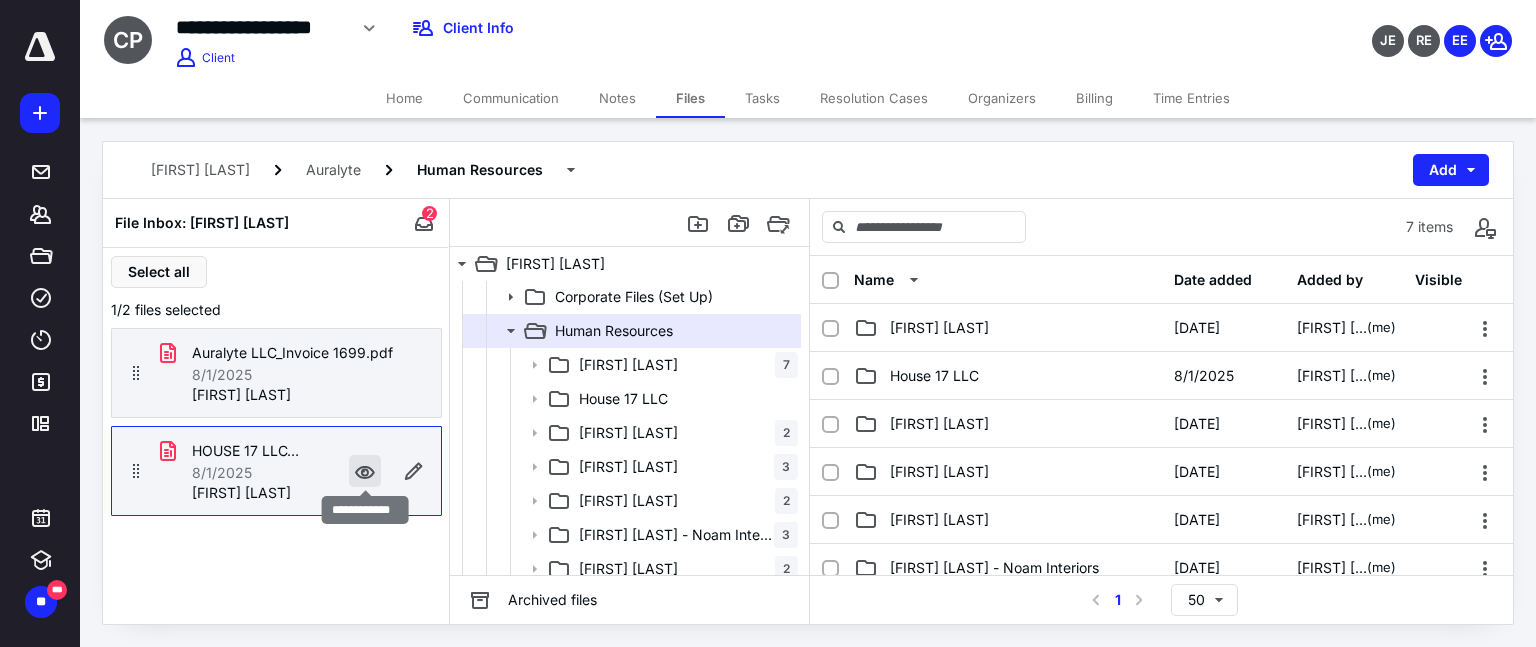 click at bounding box center (365, 471) 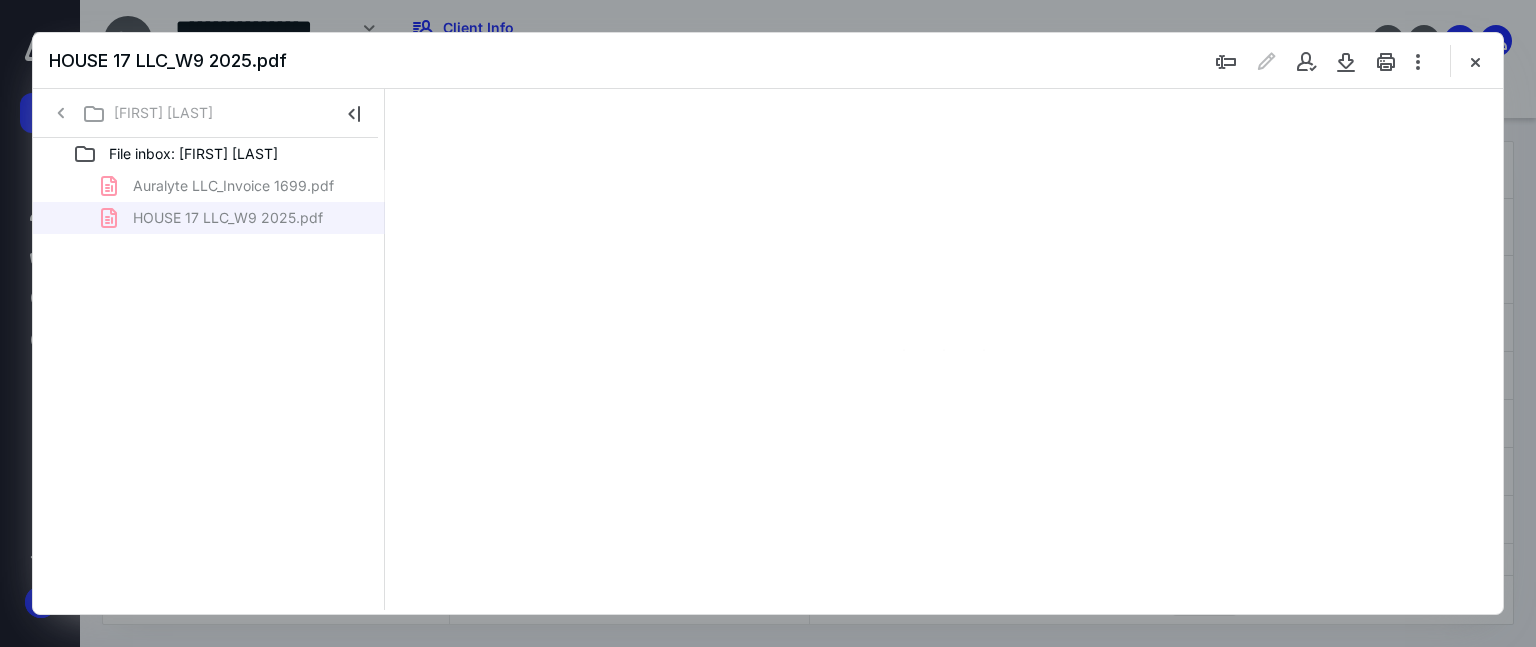 scroll, scrollTop: 0, scrollLeft: 0, axis: both 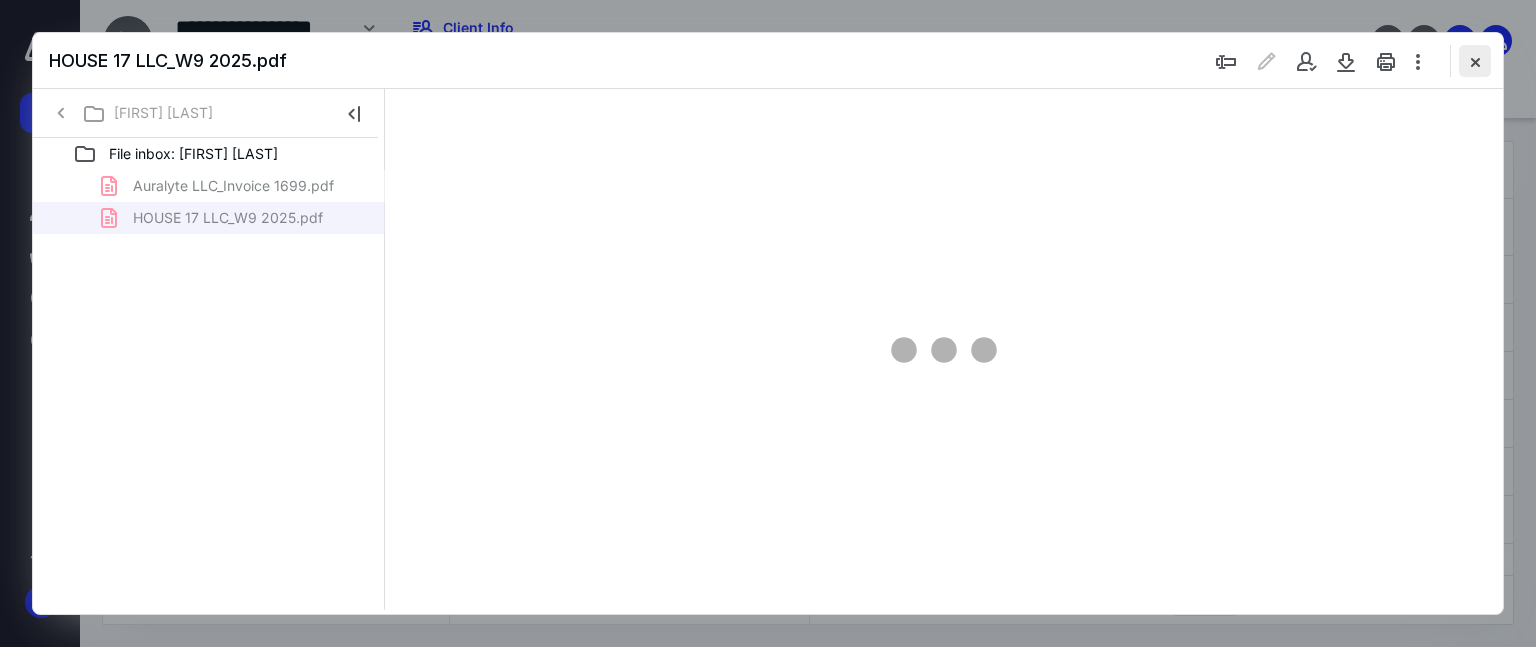 click at bounding box center (1475, 61) 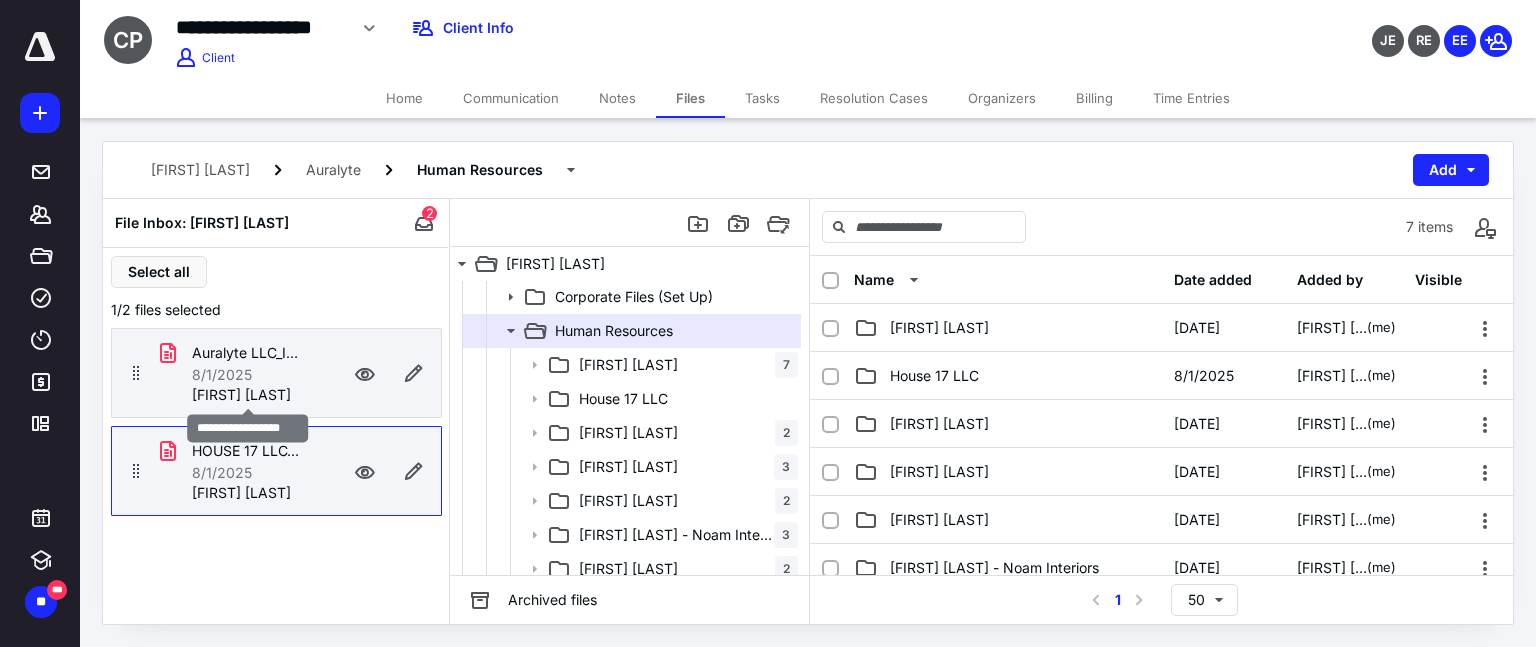 click on "[FIRST] [LAST]" at bounding box center (241, 395) 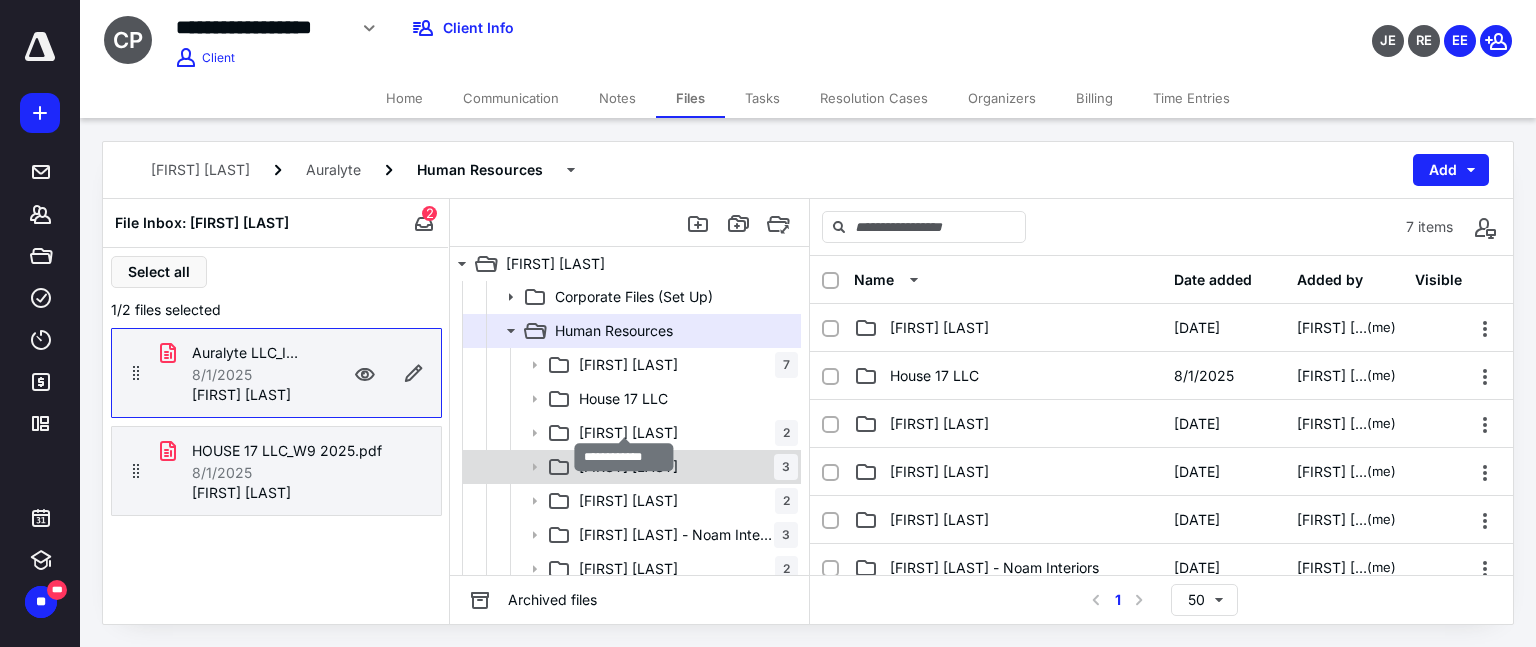 scroll, scrollTop: 180, scrollLeft: 0, axis: vertical 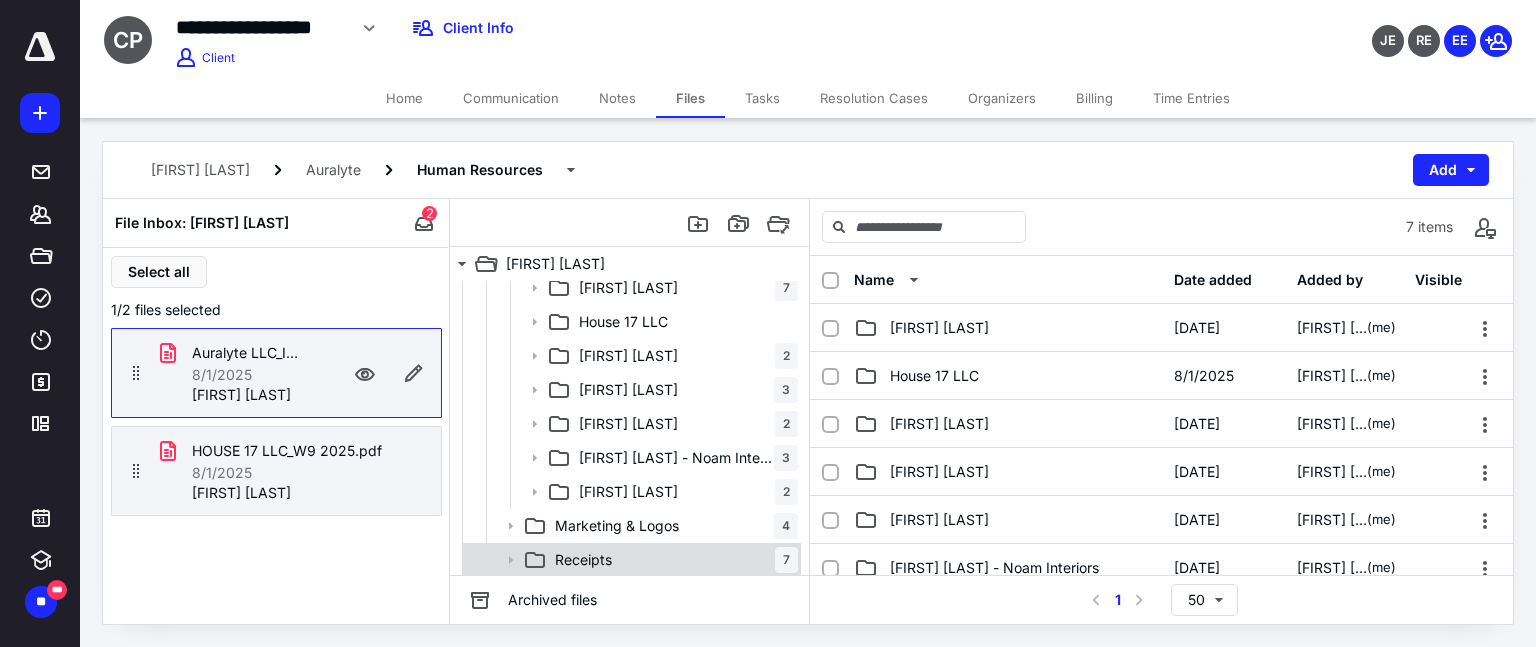 click 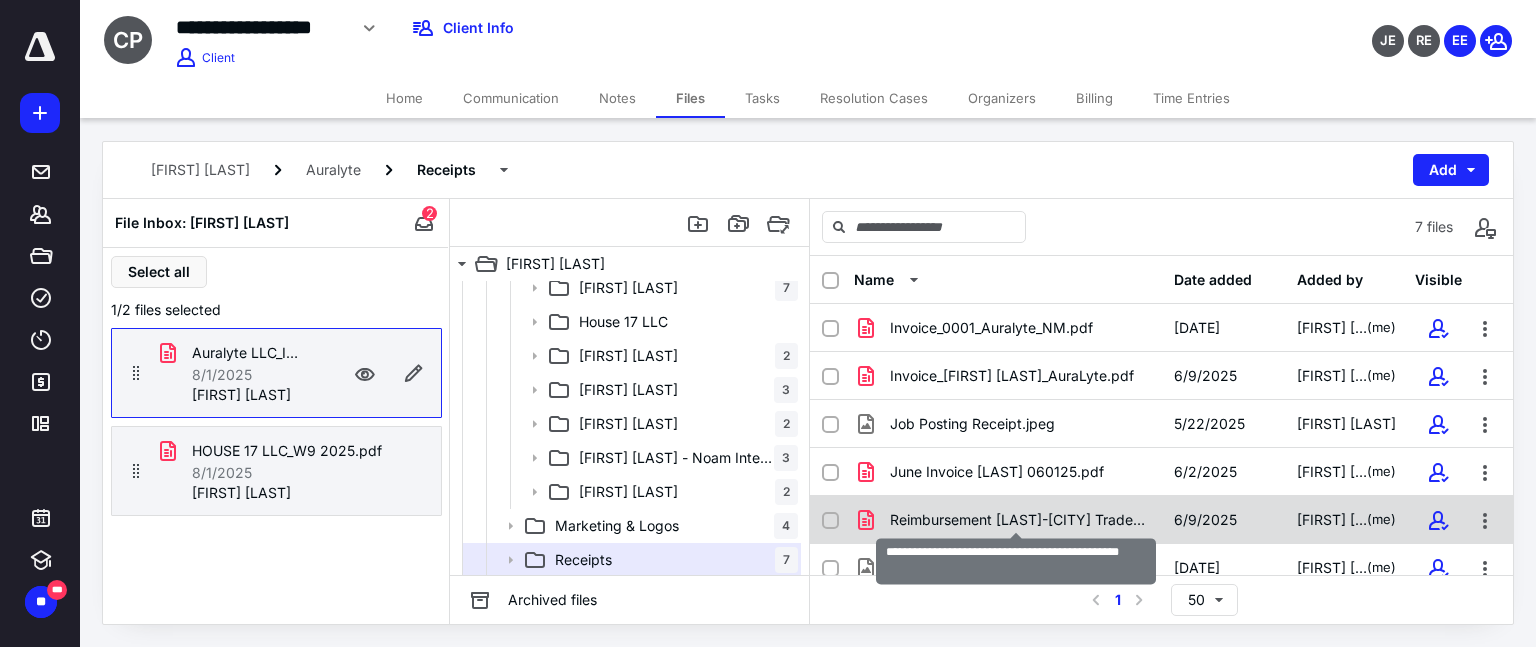 scroll, scrollTop: 62, scrollLeft: 0, axis: vertical 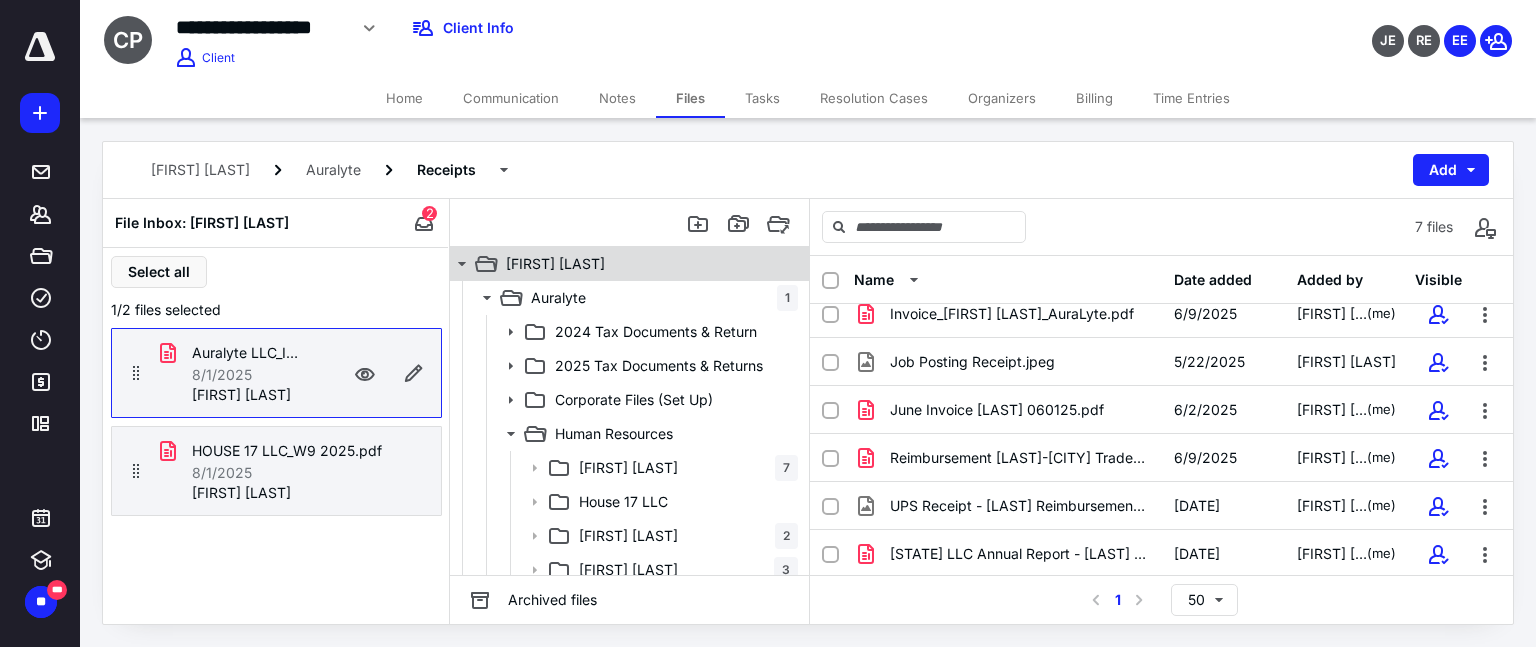 click 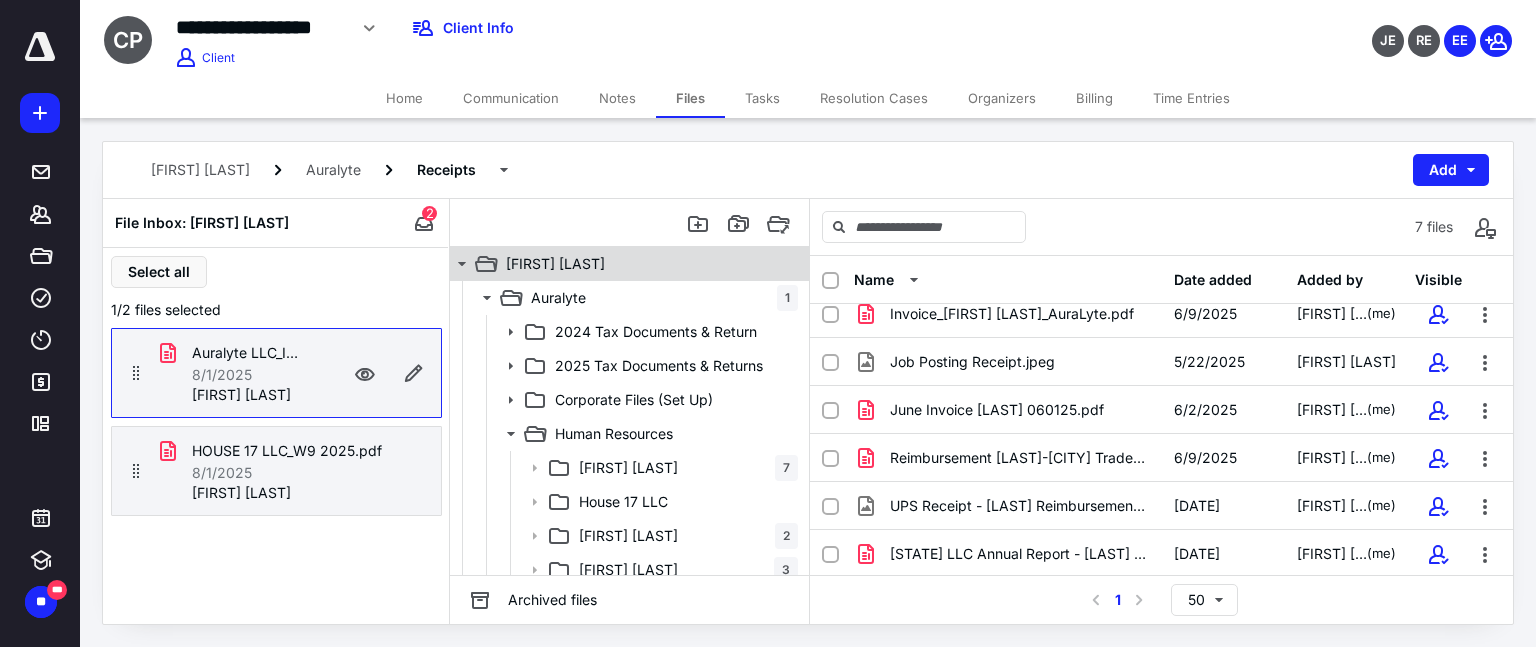 click 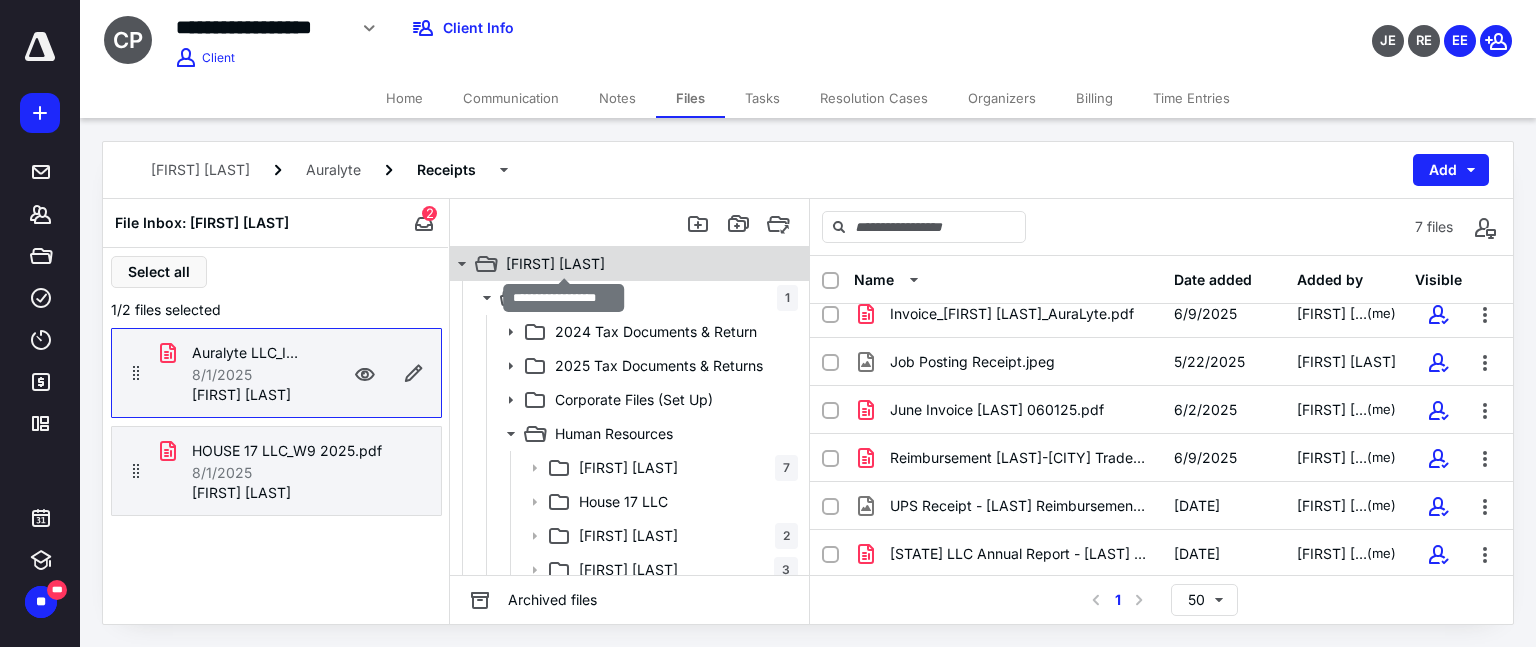 click on "[FIRST] [LAST]" at bounding box center (555, 264) 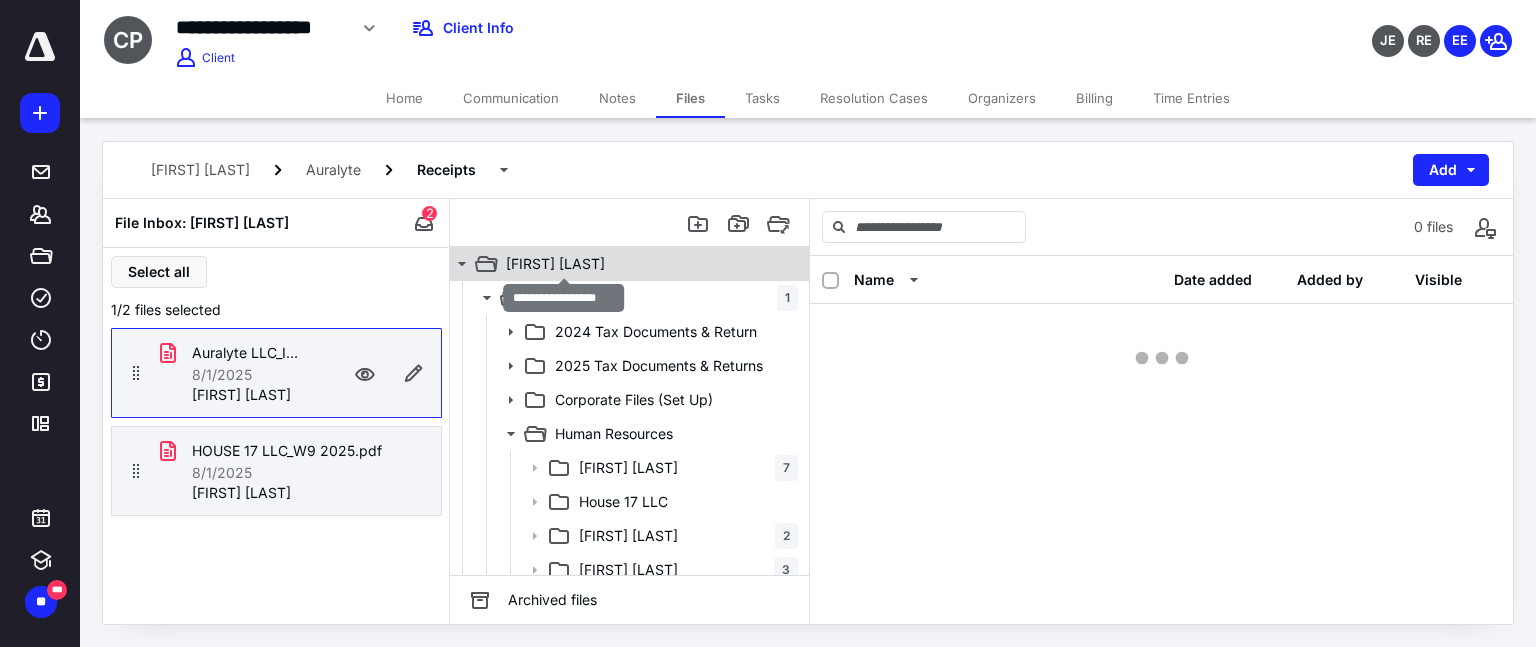 scroll, scrollTop: 0, scrollLeft: 0, axis: both 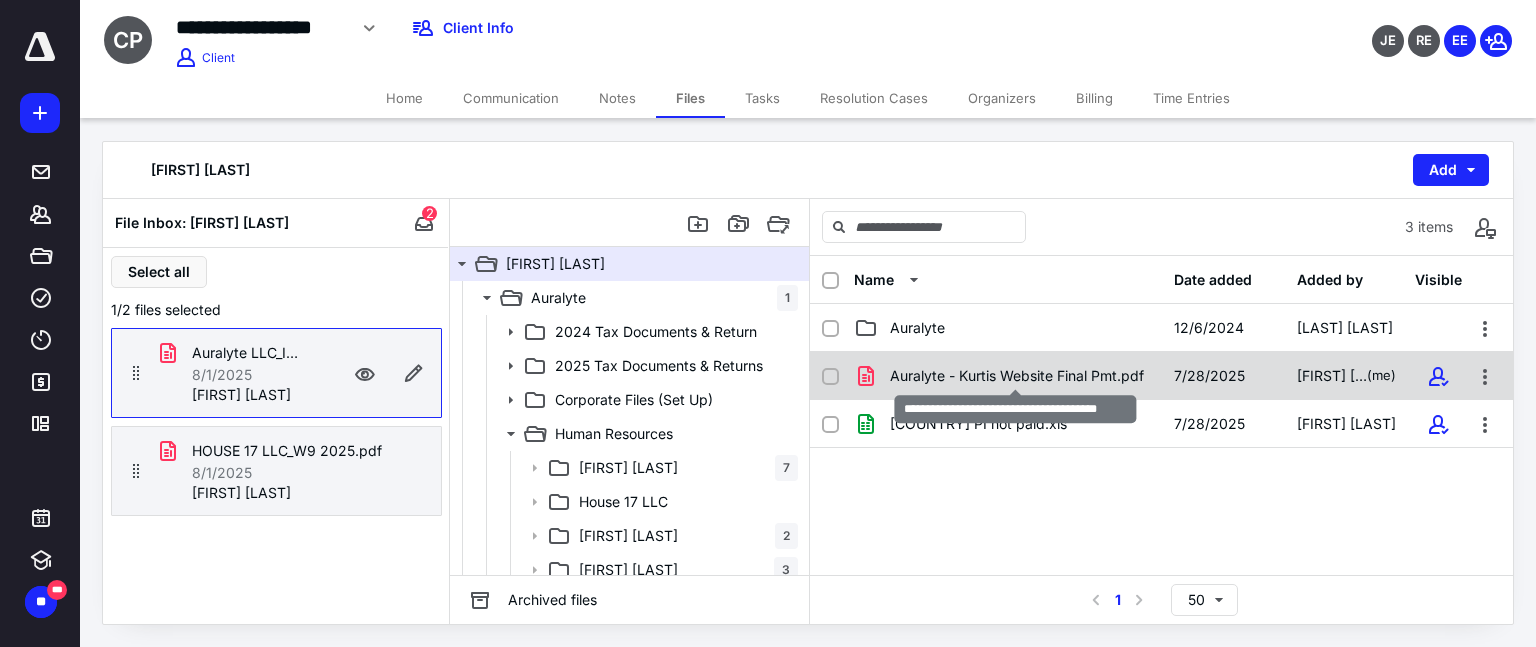 click on "Auralyte - Kurtis Website Final Pmt.pdf" at bounding box center (1017, 376) 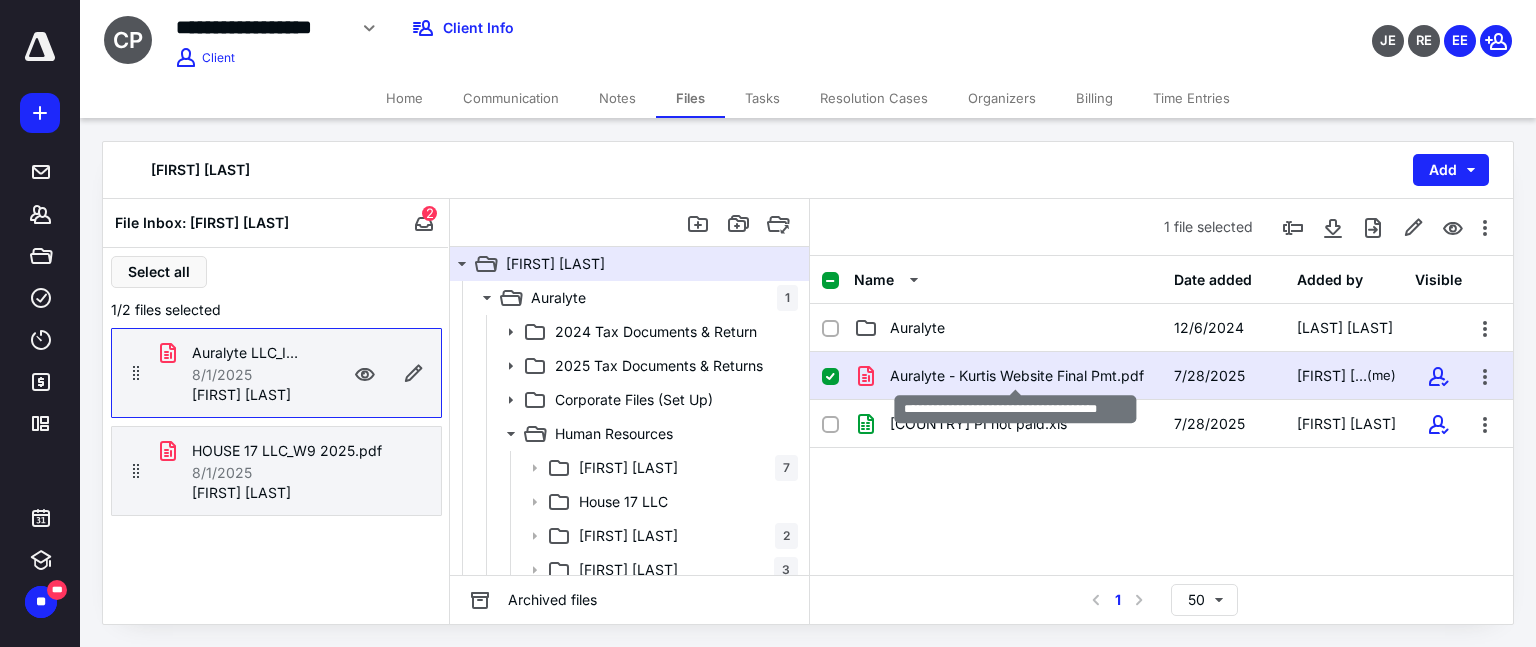 click on "Auralyte - Kurtis Website Final Pmt.pdf" at bounding box center [1017, 376] 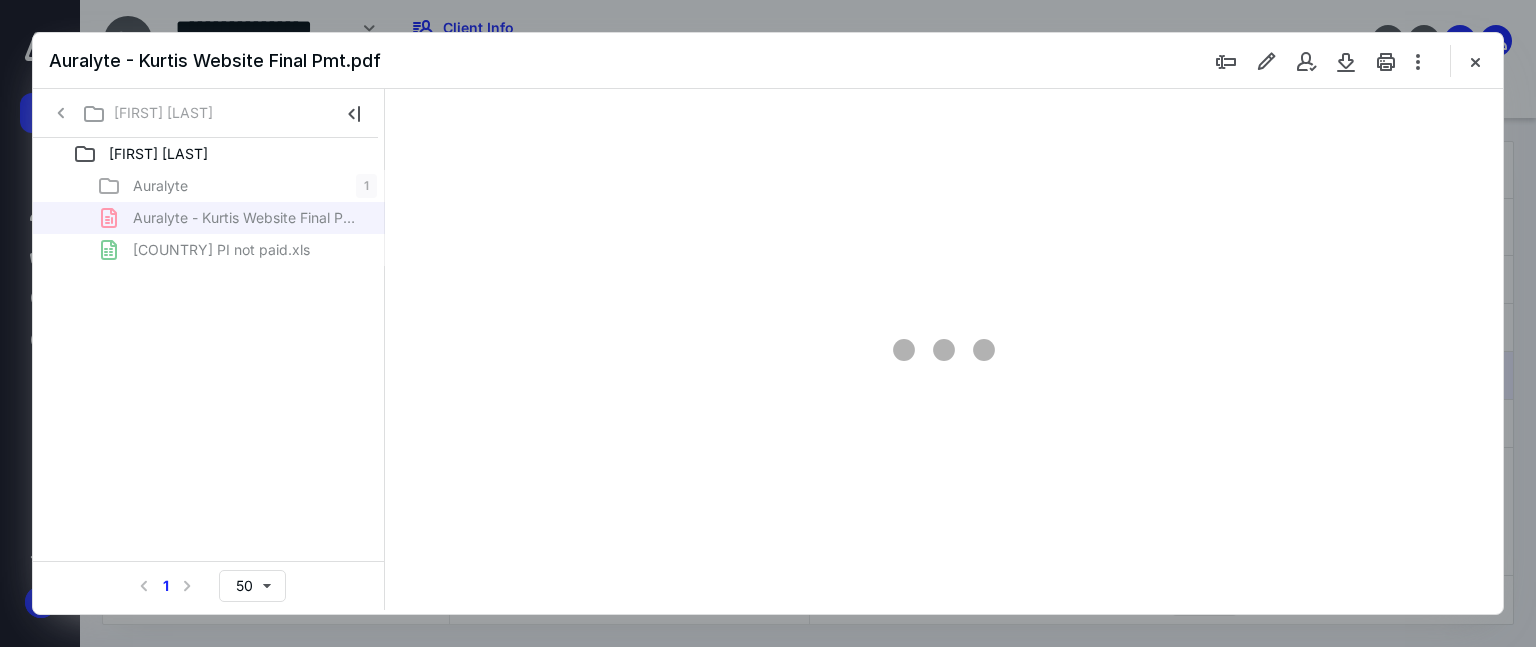 scroll, scrollTop: 0, scrollLeft: 0, axis: both 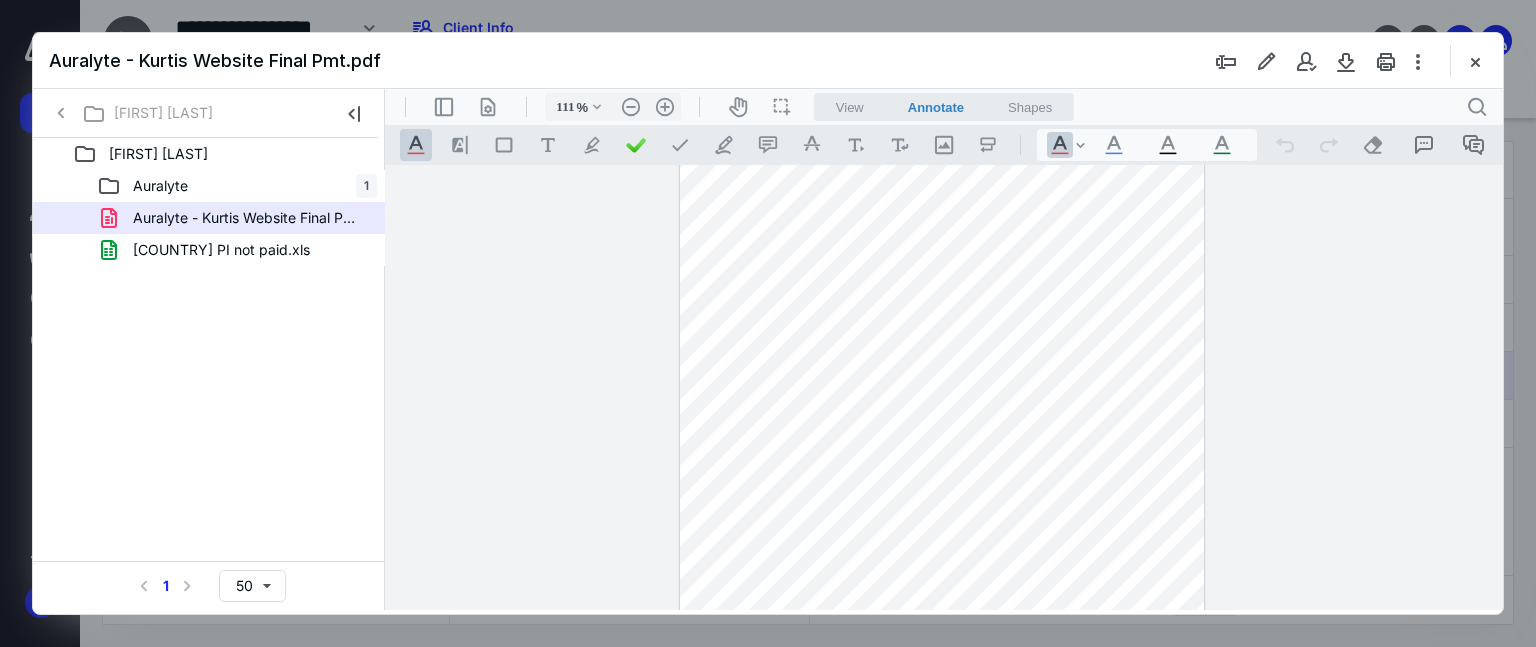 type on "136" 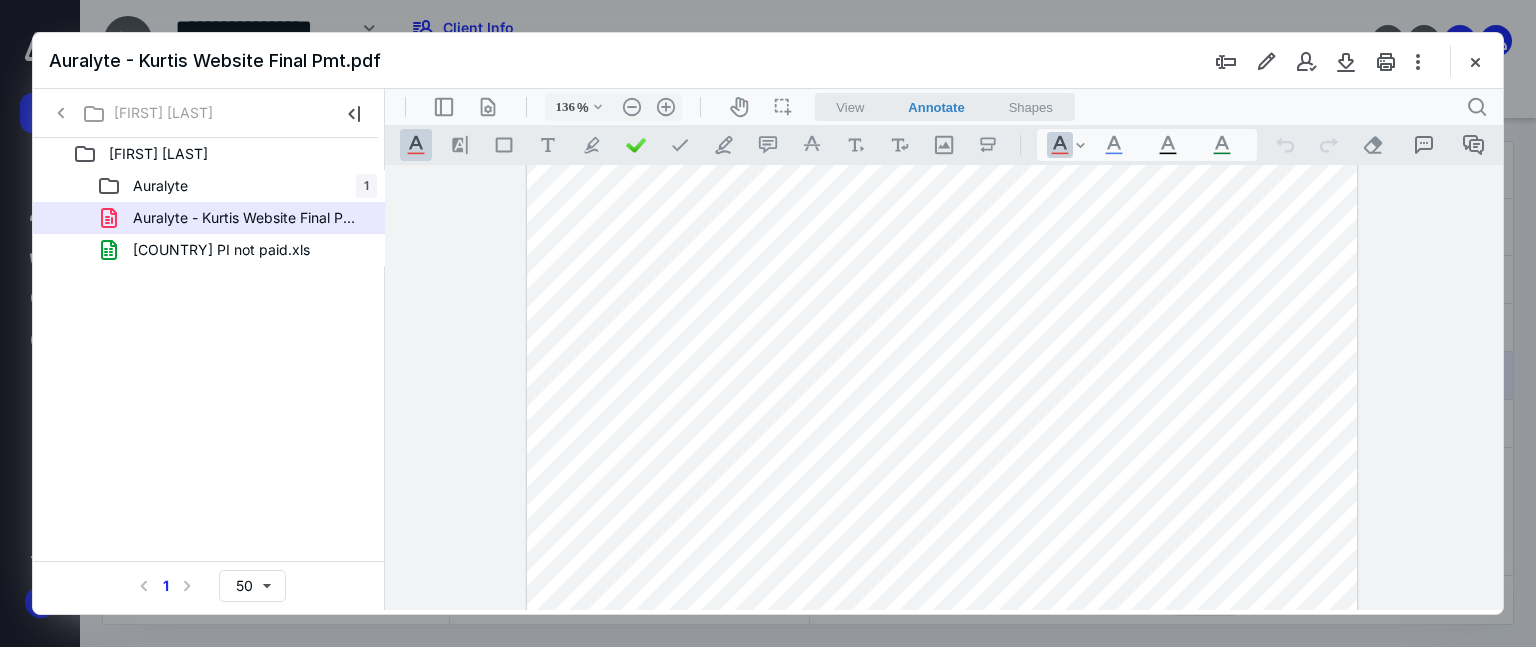 scroll, scrollTop: 80, scrollLeft: 0, axis: vertical 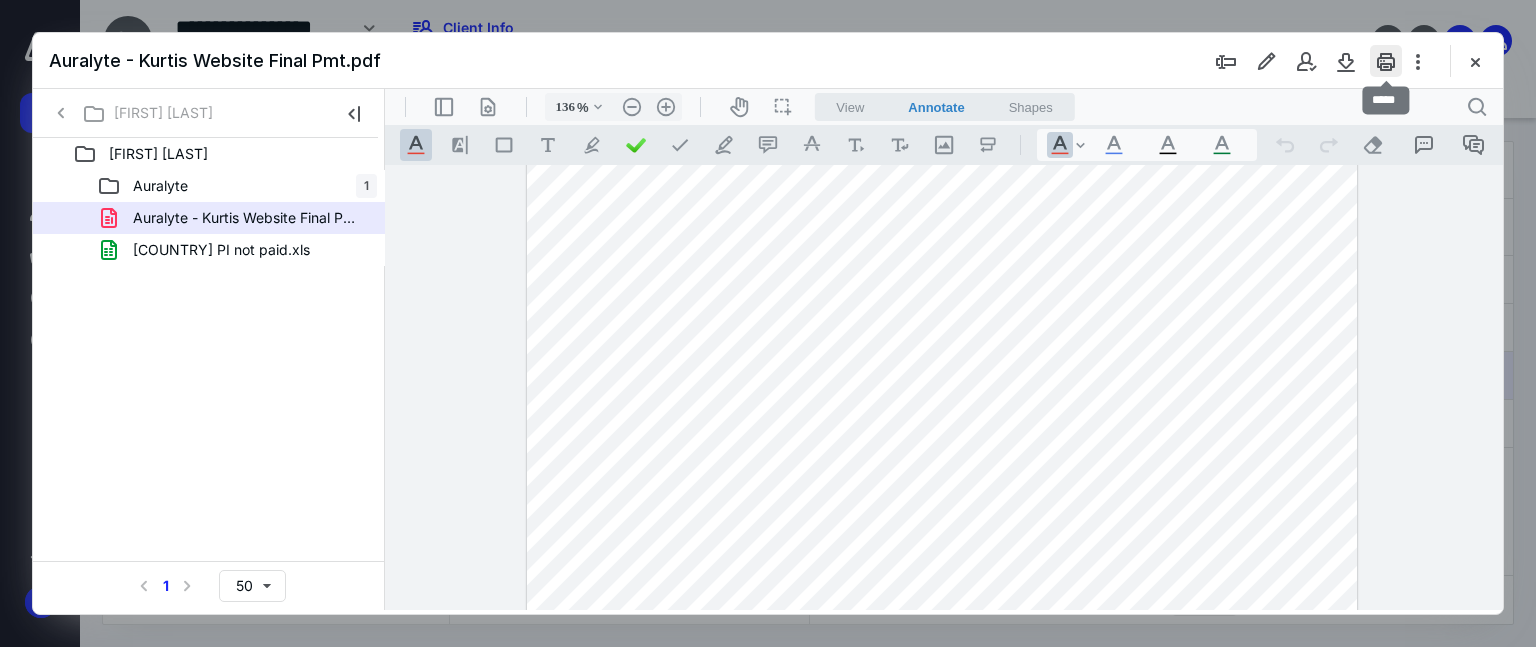 click at bounding box center (1386, 61) 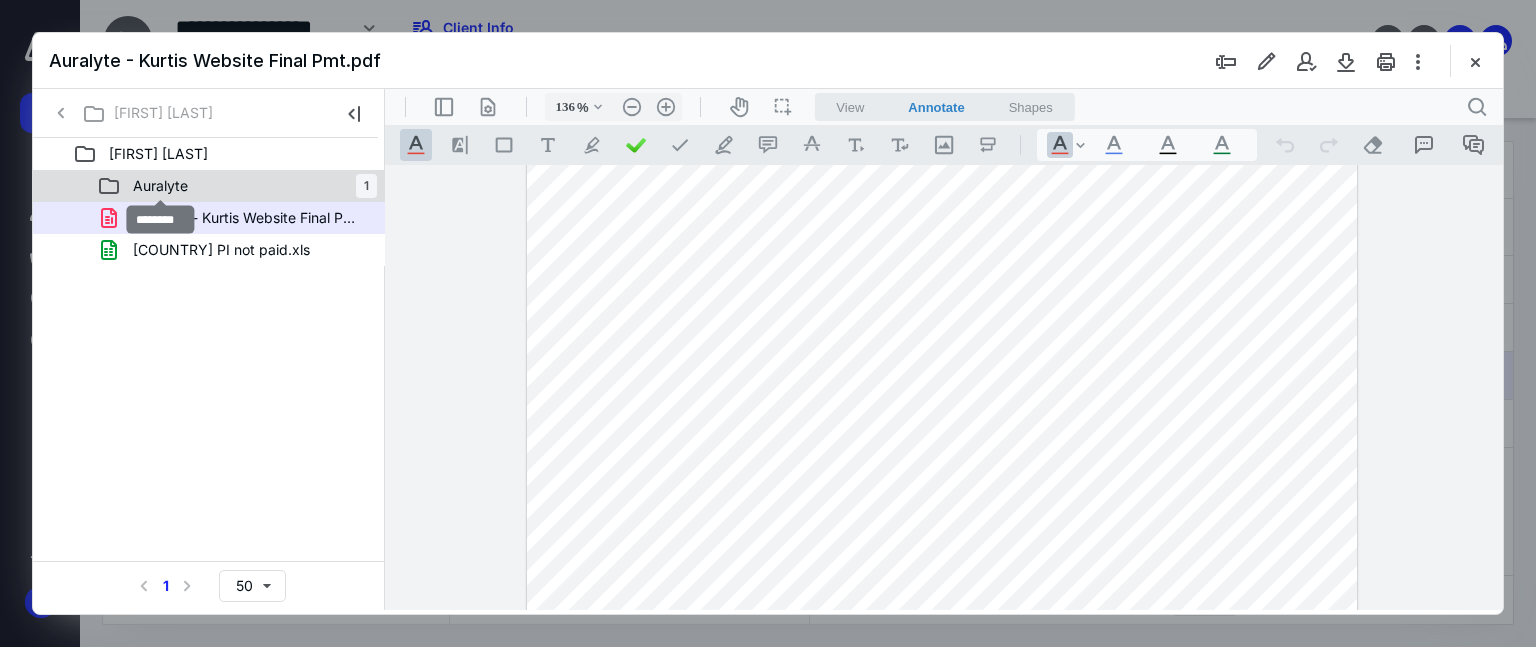 click on "Auralyte" at bounding box center (160, 186) 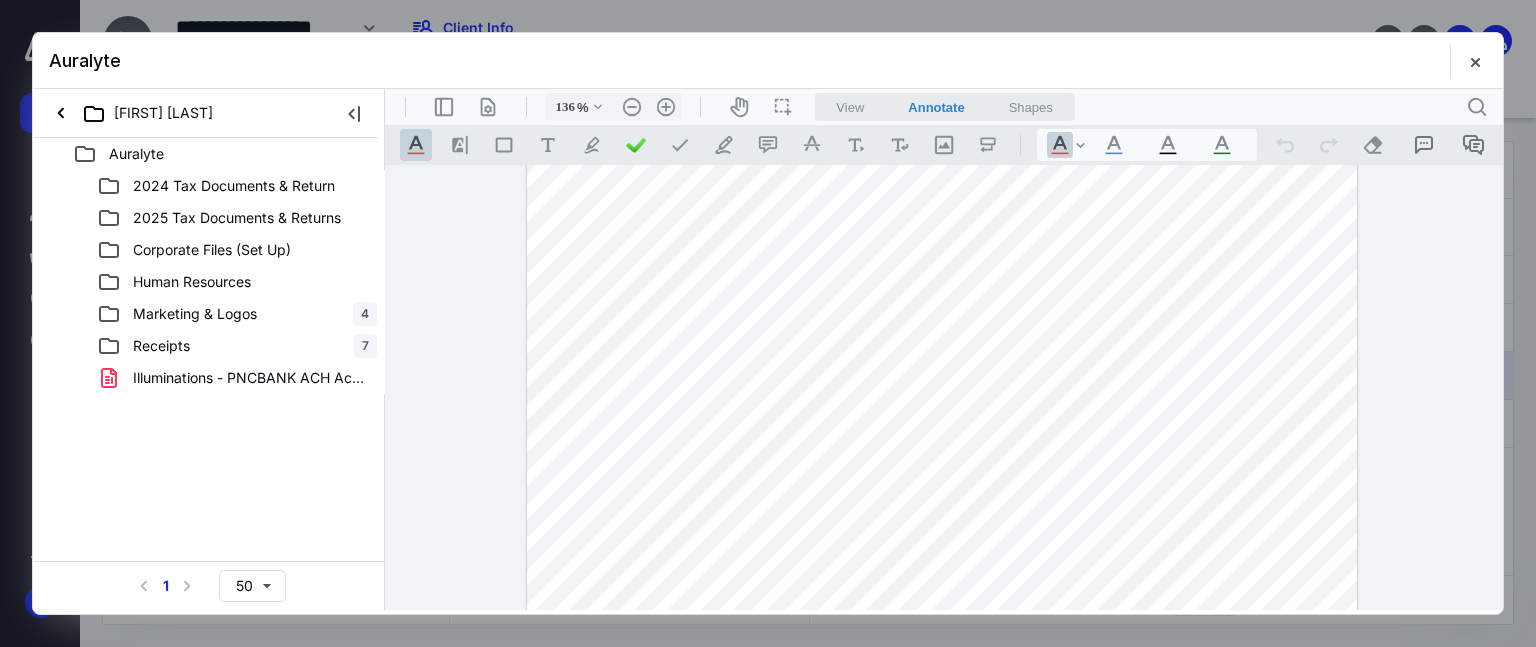 click at bounding box center [942, 627] 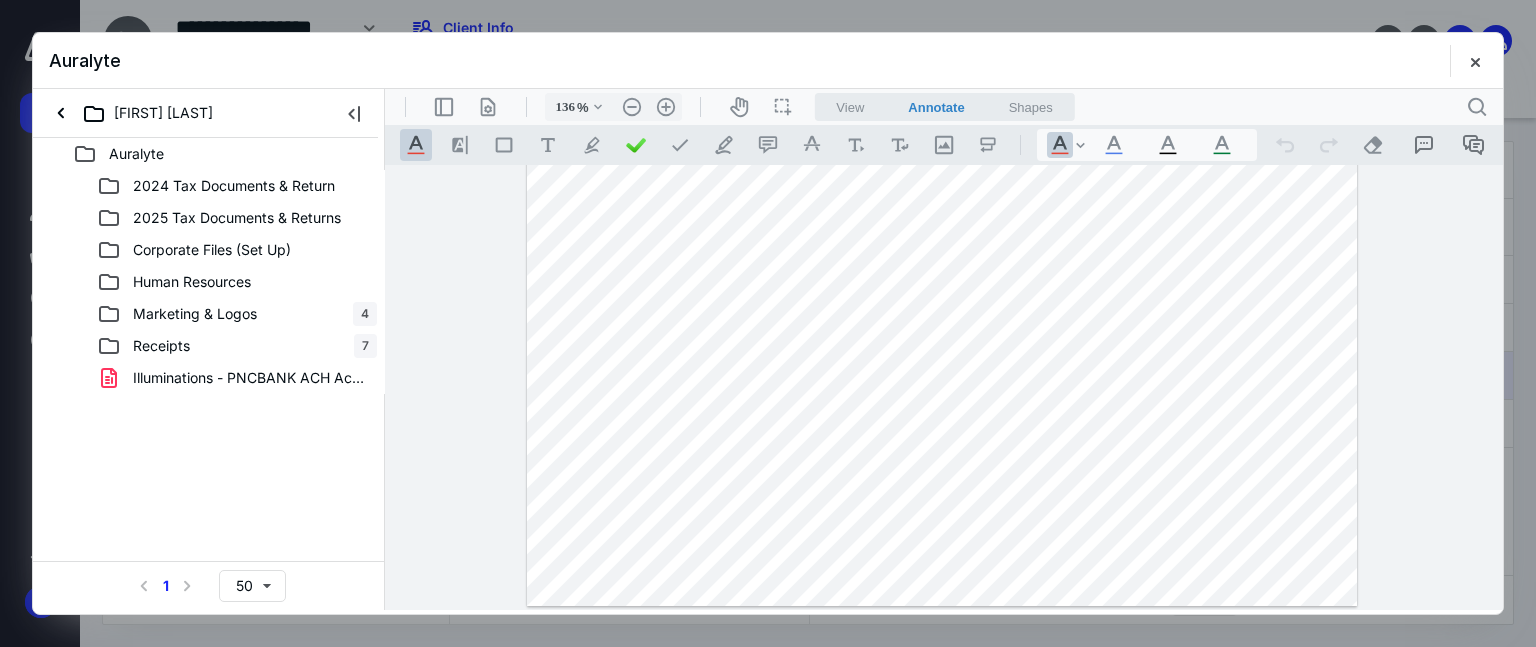 scroll, scrollTop: 0, scrollLeft: 0, axis: both 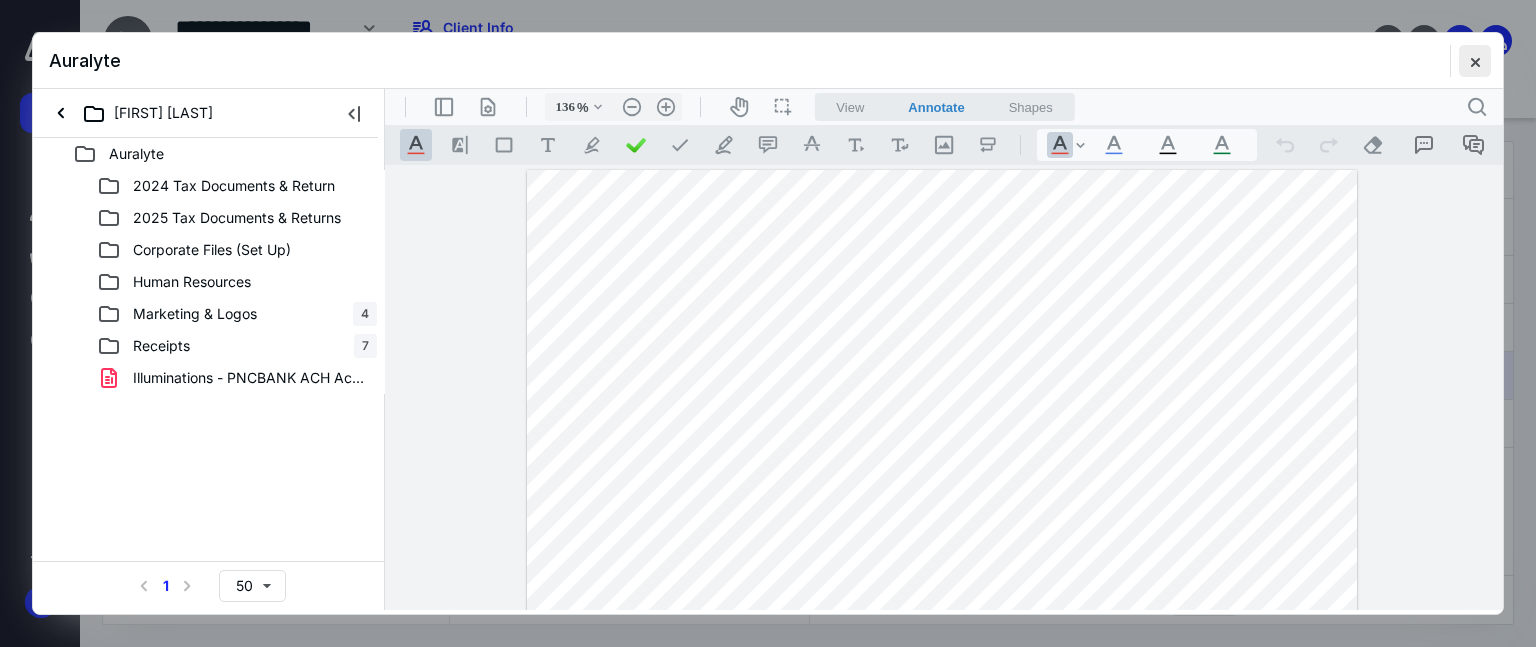 click at bounding box center (1475, 61) 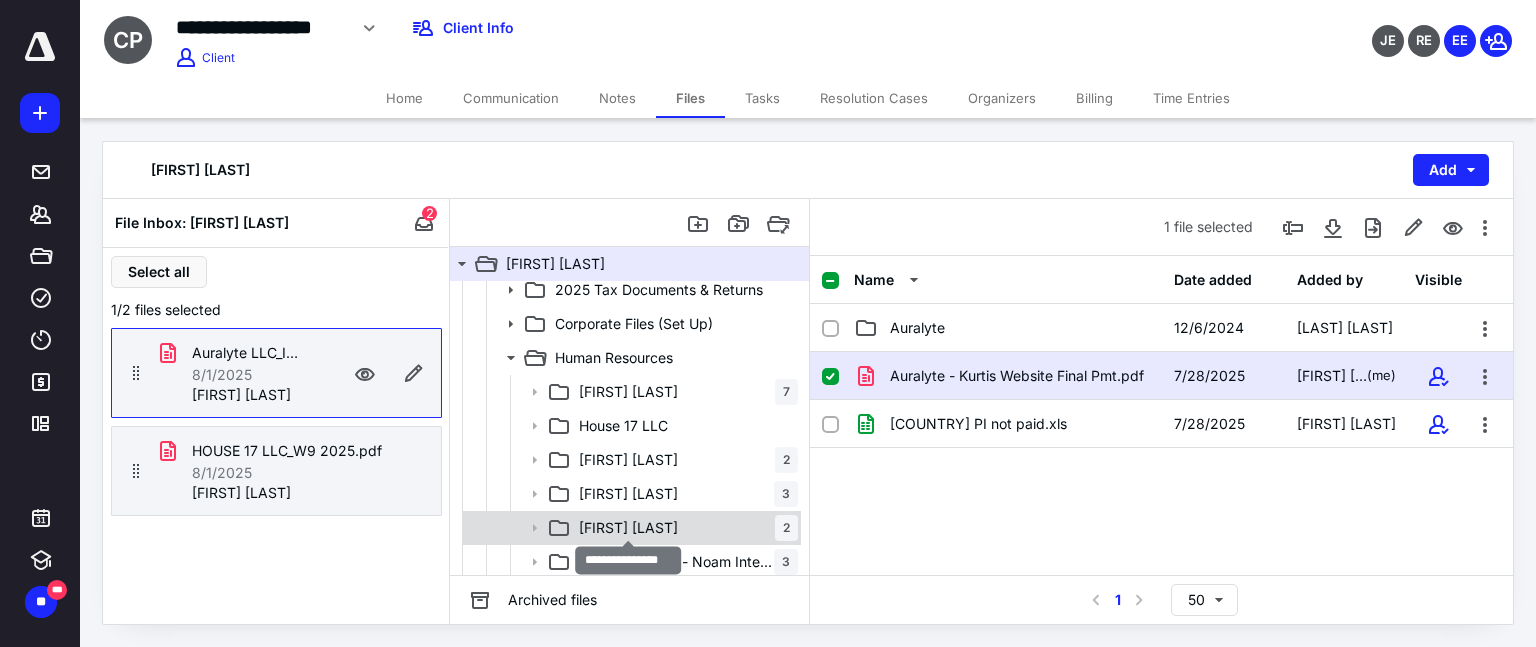 scroll, scrollTop: 76, scrollLeft: 0, axis: vertical 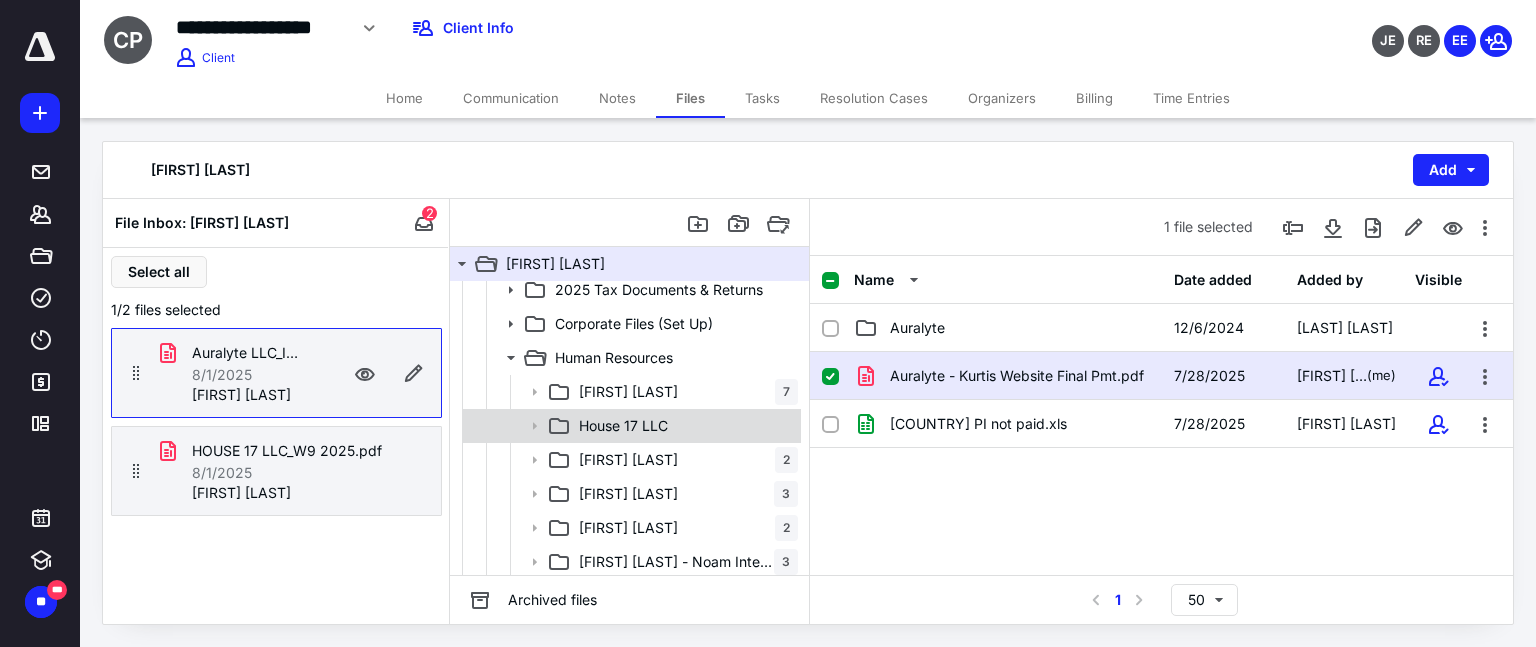 click on "House 17 LLC" at bounding box center (630, 426) 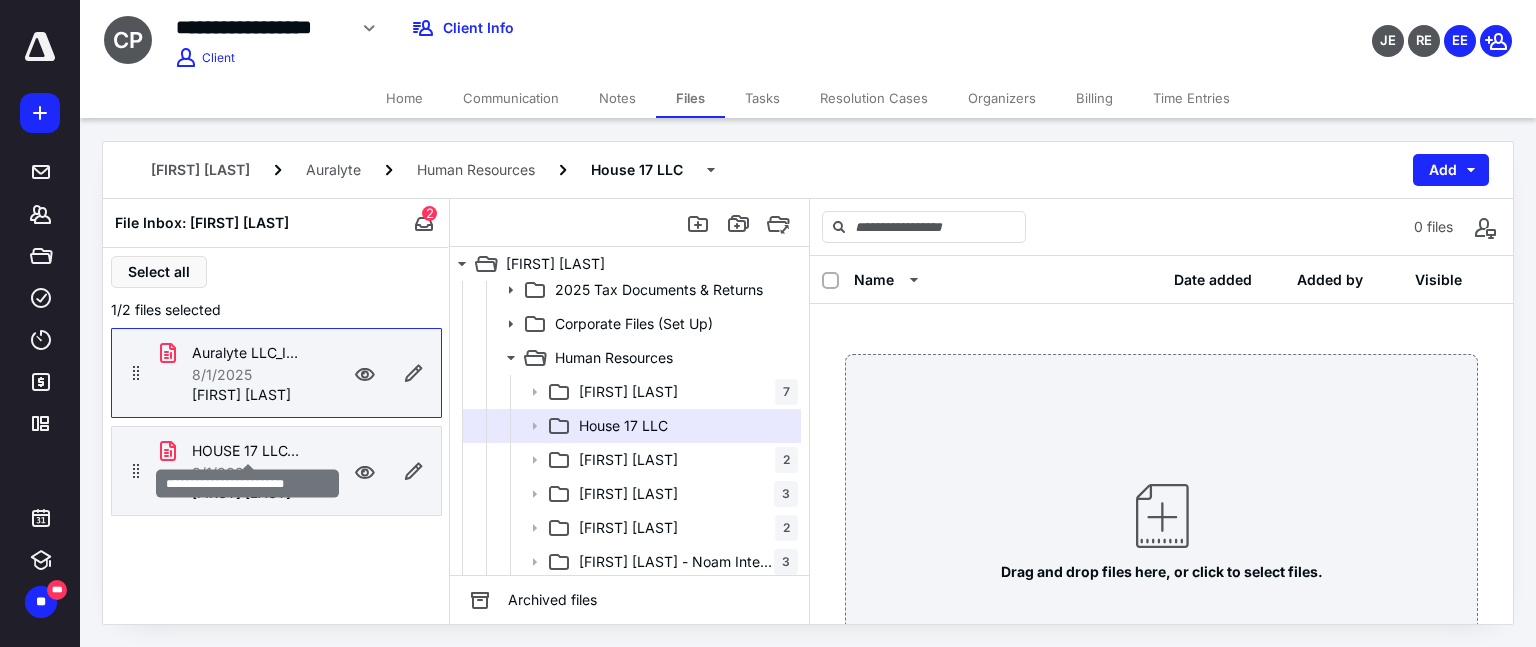 click on "HOUSE 17 LLC_W9 2025.pdf" at bounding box center (248, 451) 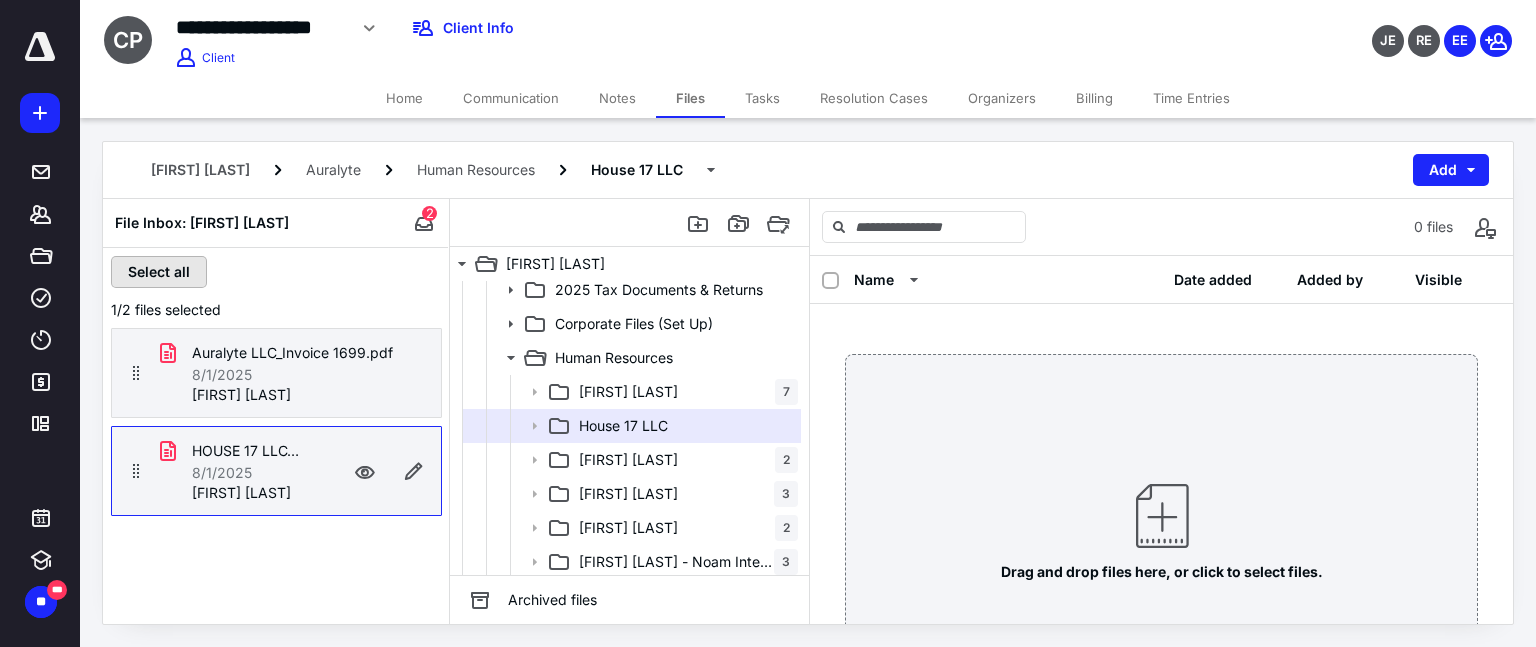 click on "Select all" at bounding box center (159, 272) 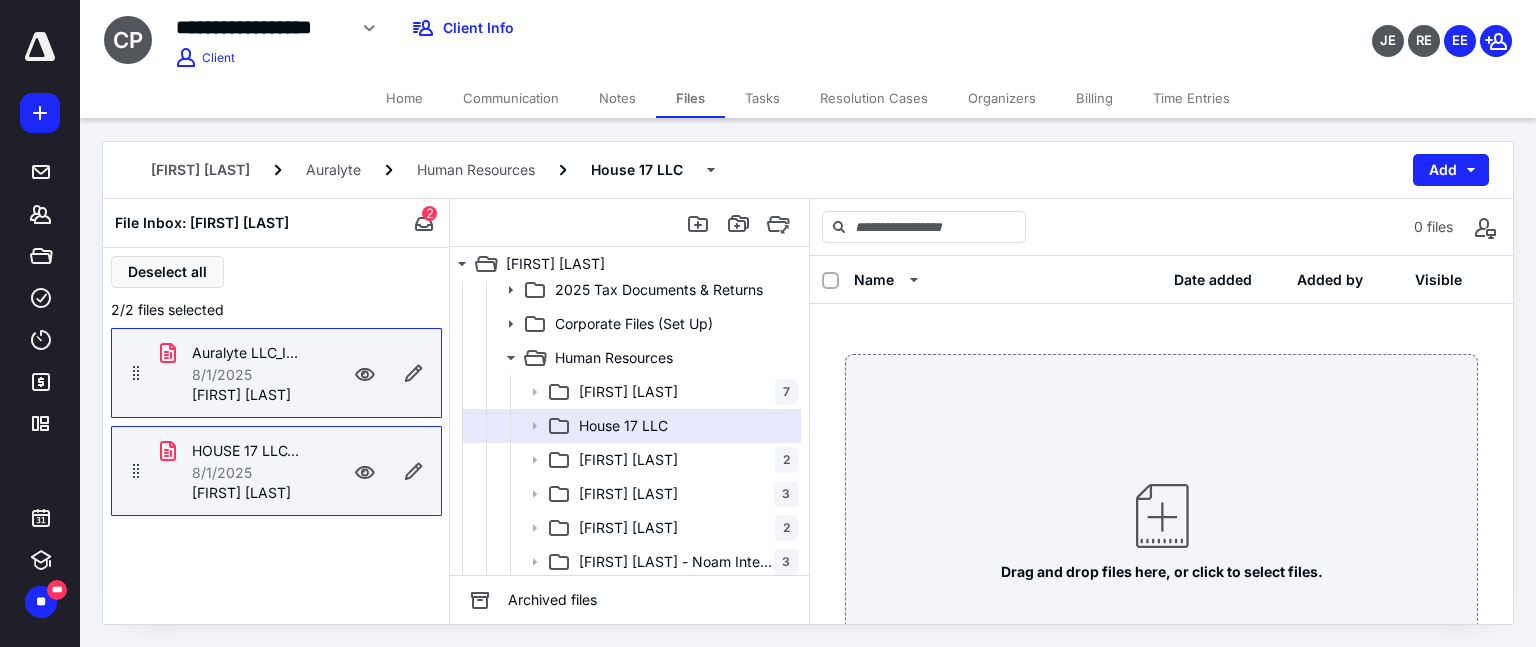 click on "8/1/2025" at bounding box center [248, 473] 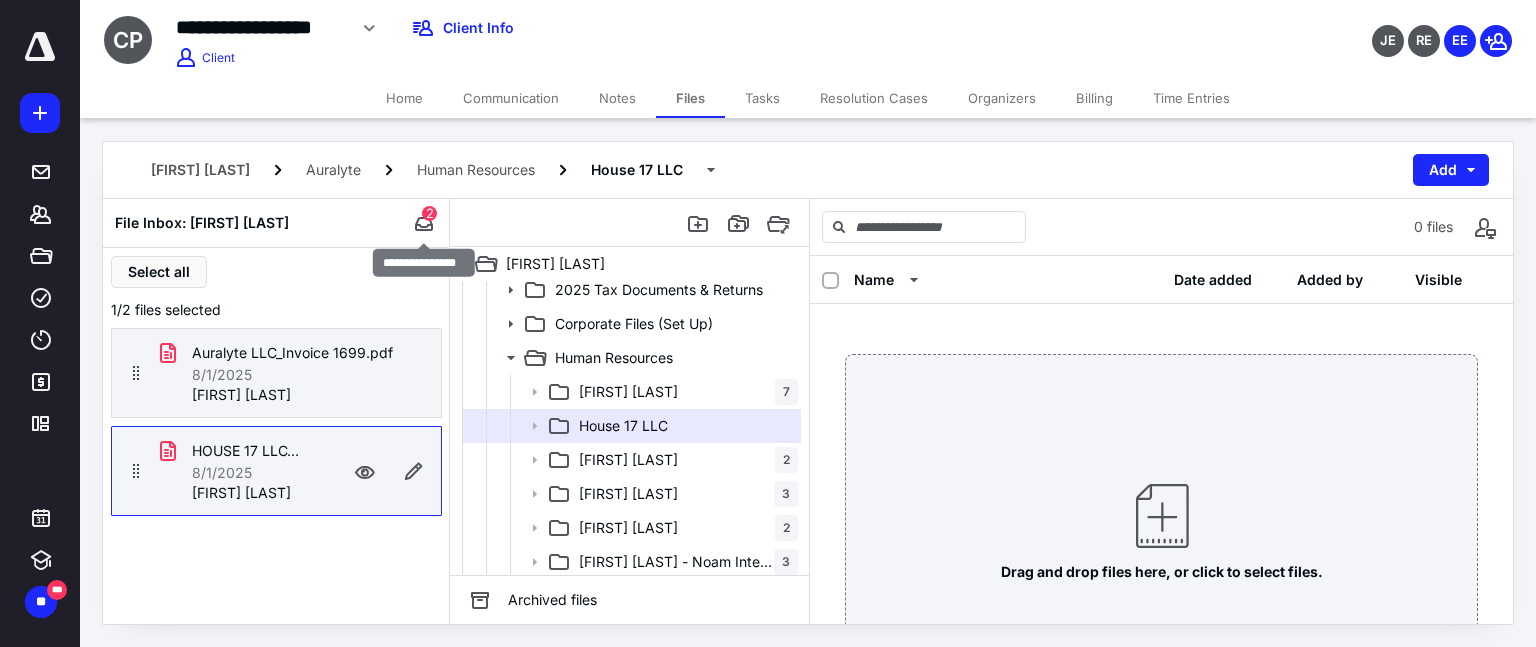 click on "2" at bounding box center [429, 213] 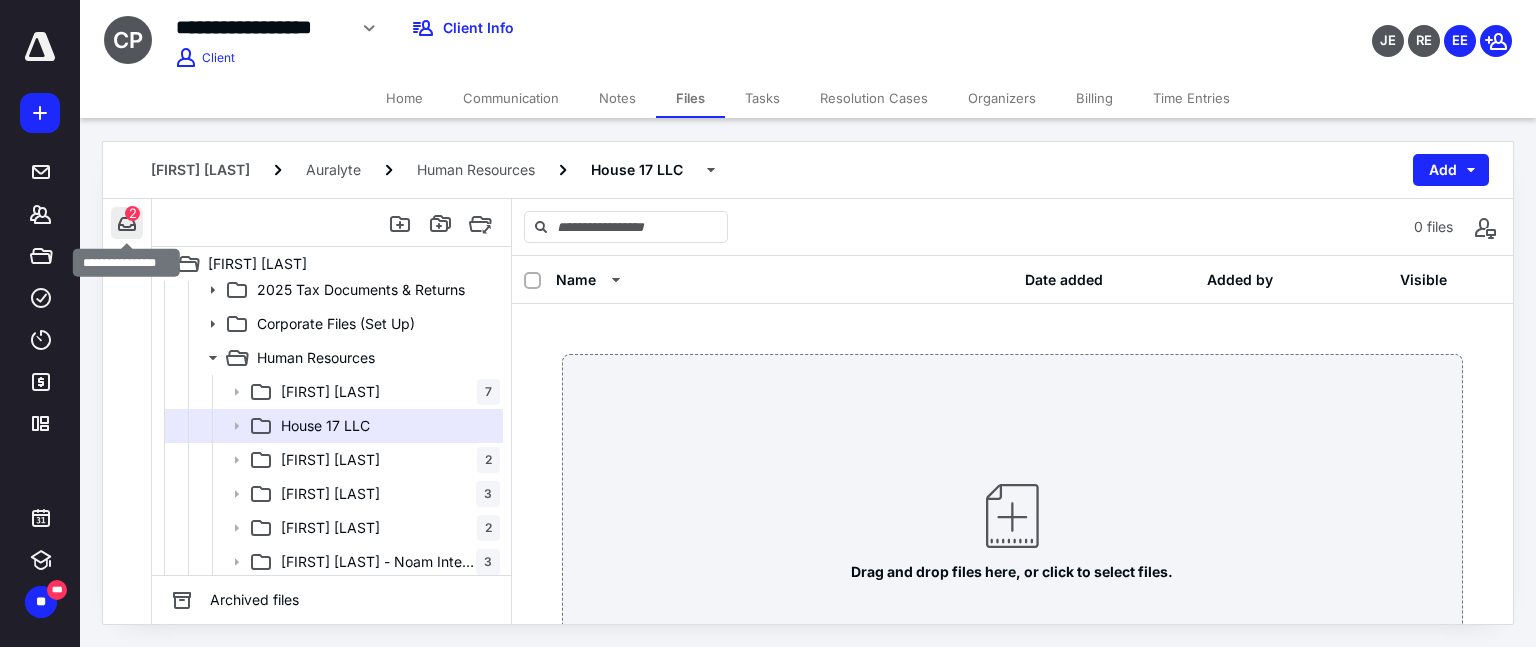 click at bounding box center [127, 223] 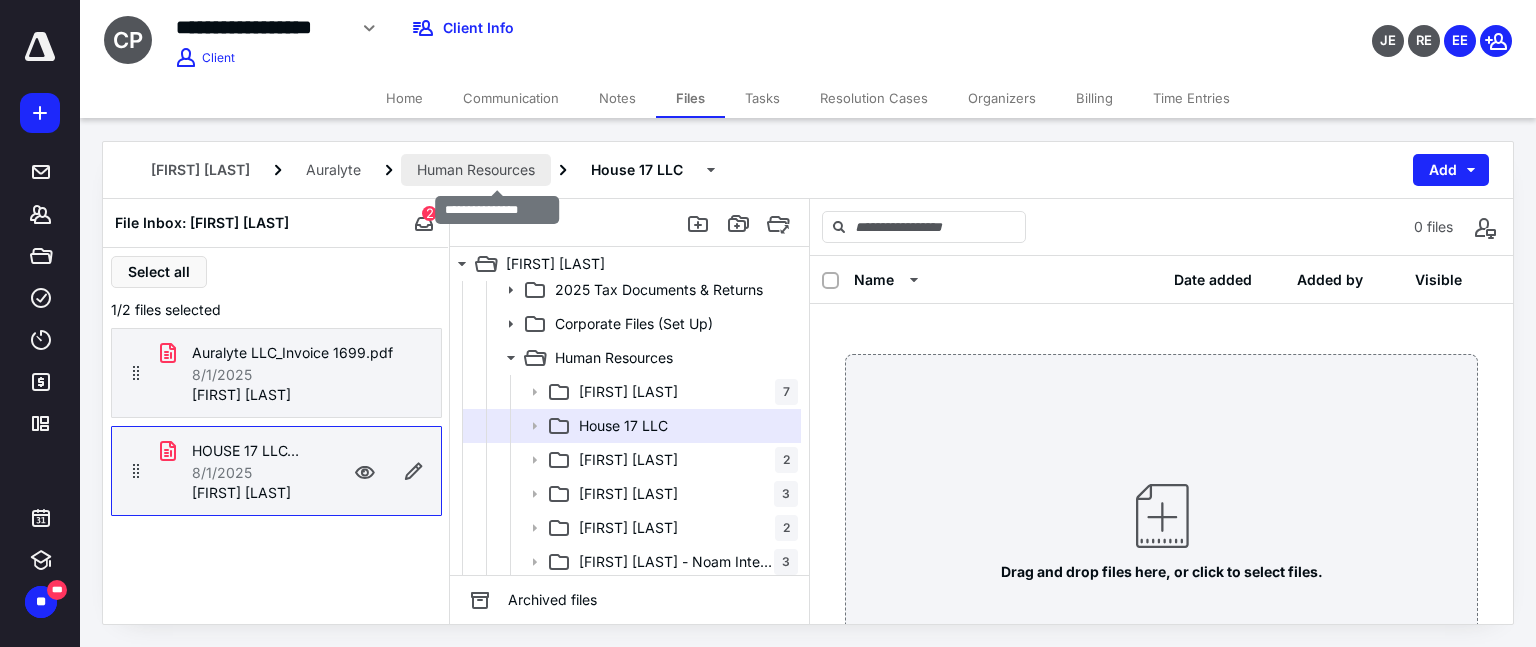 click on "Human Resources" at bounding box center (476, 170) 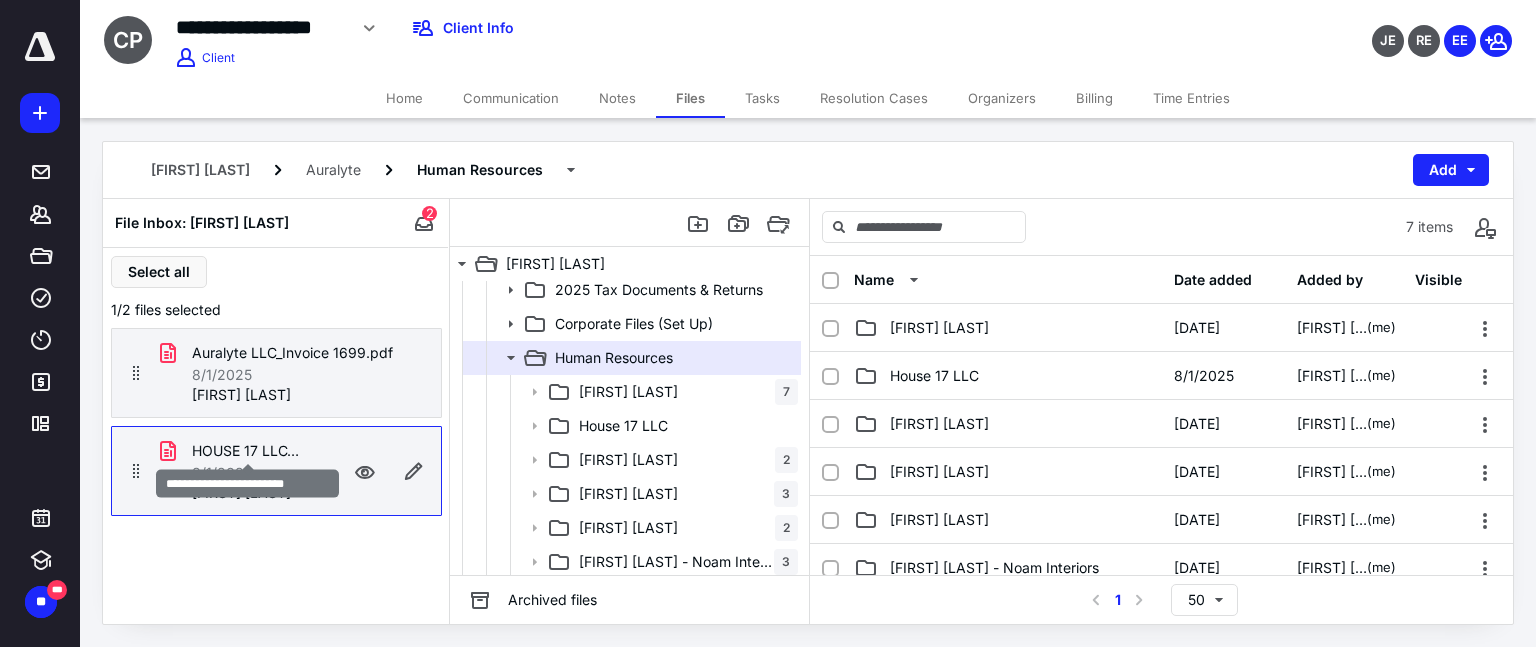click on "HOUSE 17 LLC_W9 2025.pdf" at bounding box center (248, 451) 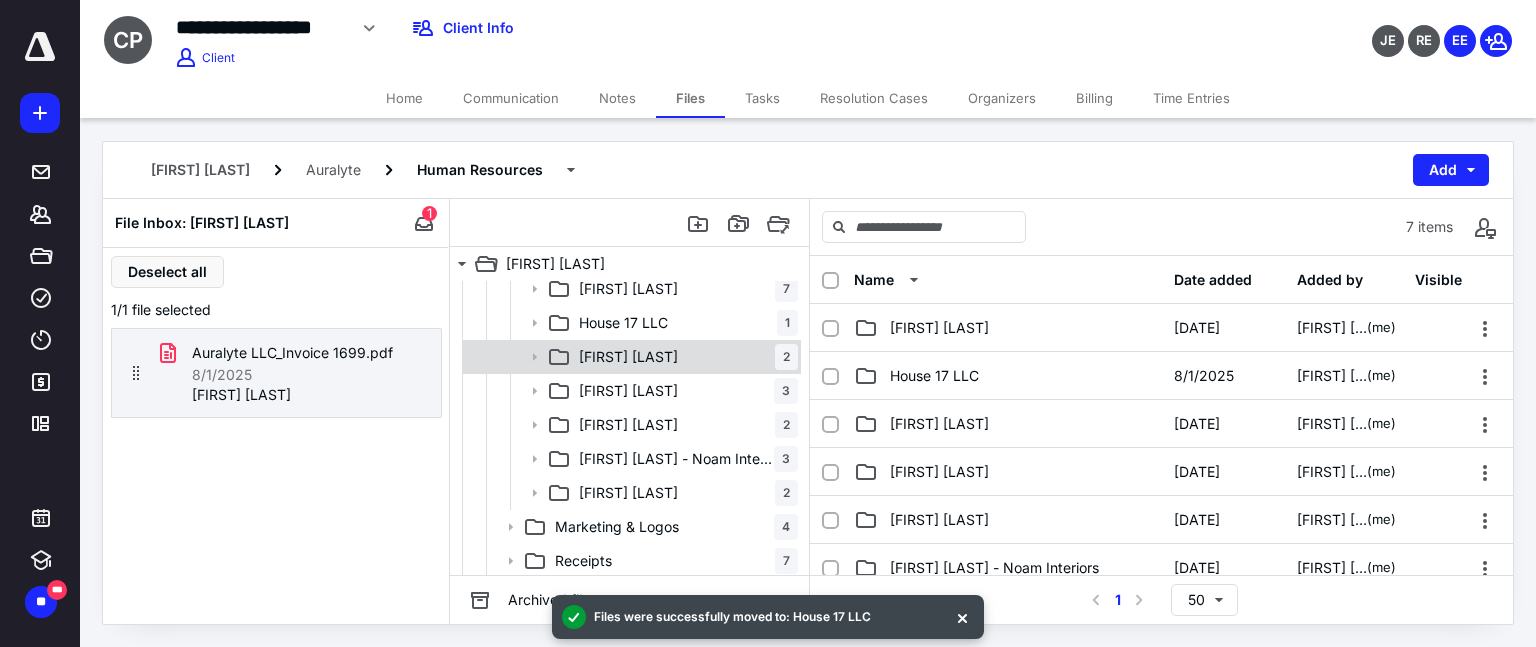 scroll, scrollTop: 180, scrollLeft: 0, axis: vertical 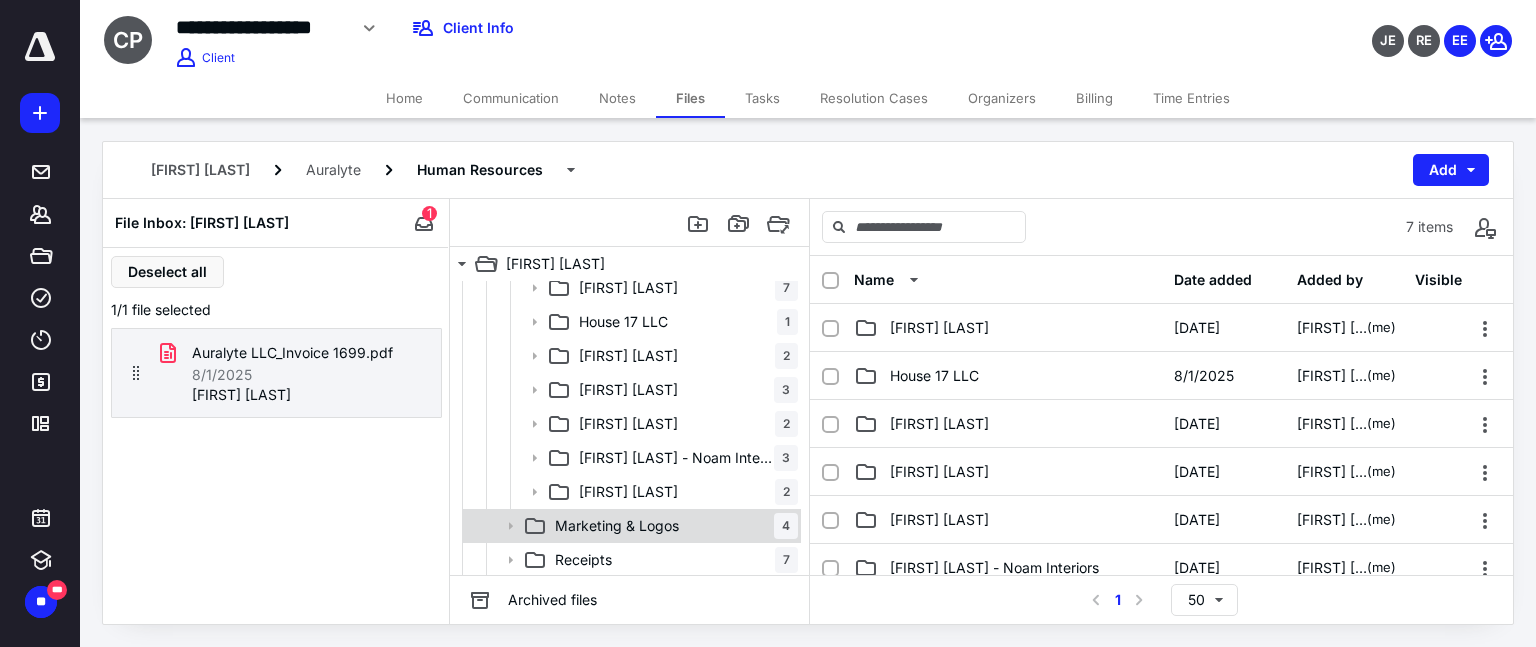 click 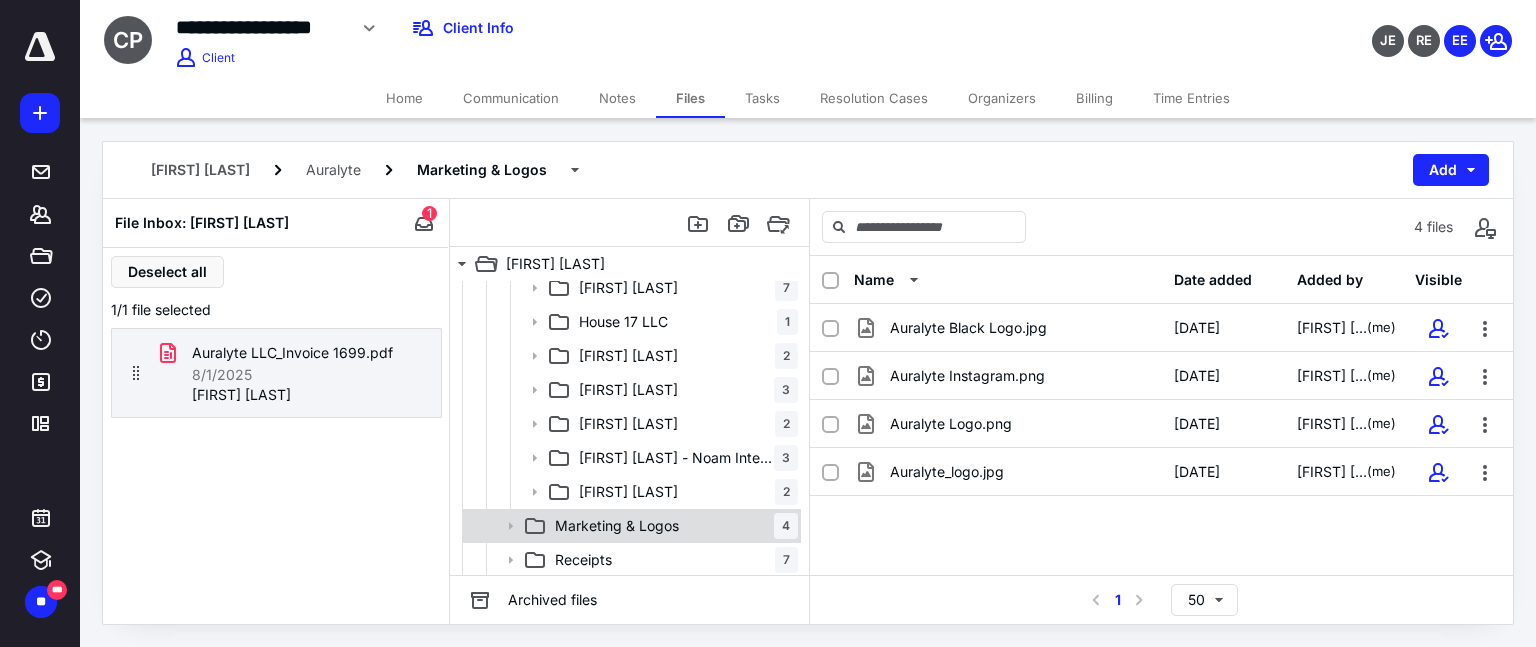 click 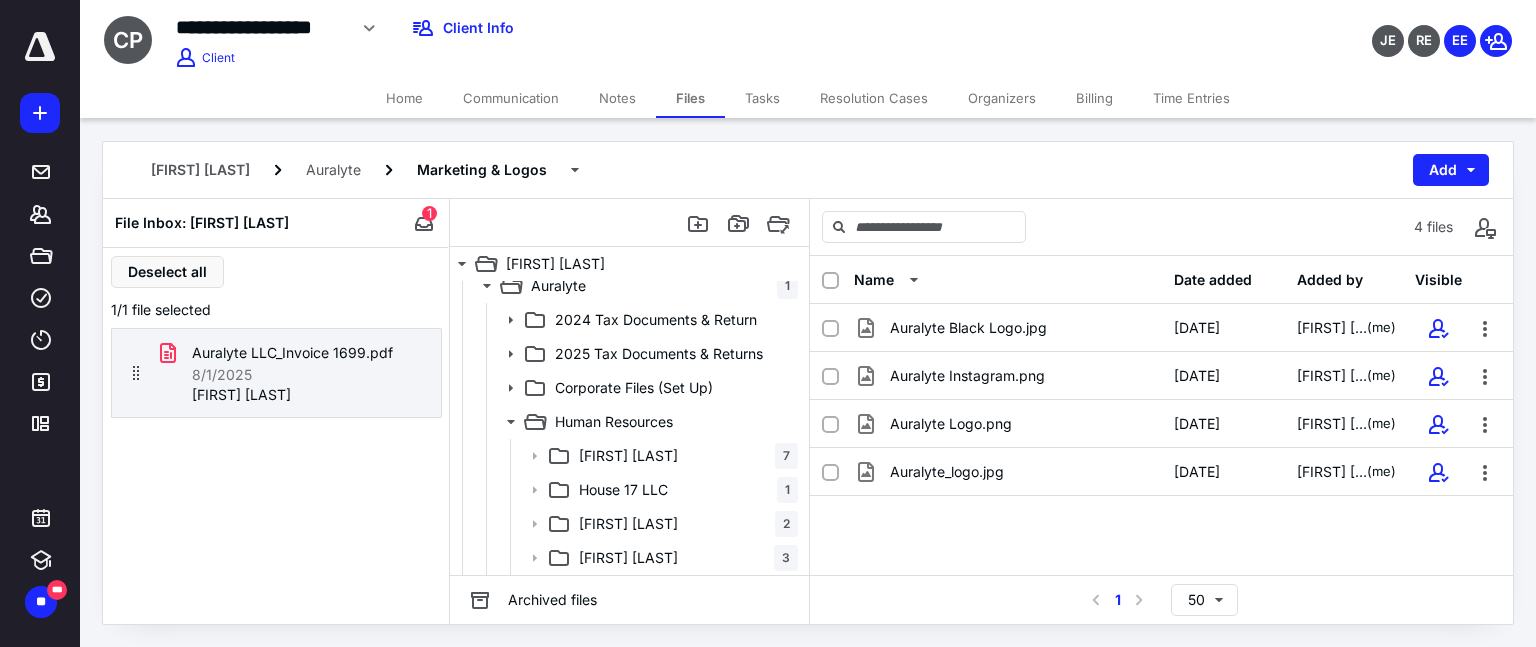 scroll, scrollTop: 0, scrollLeft: 0, axis: both 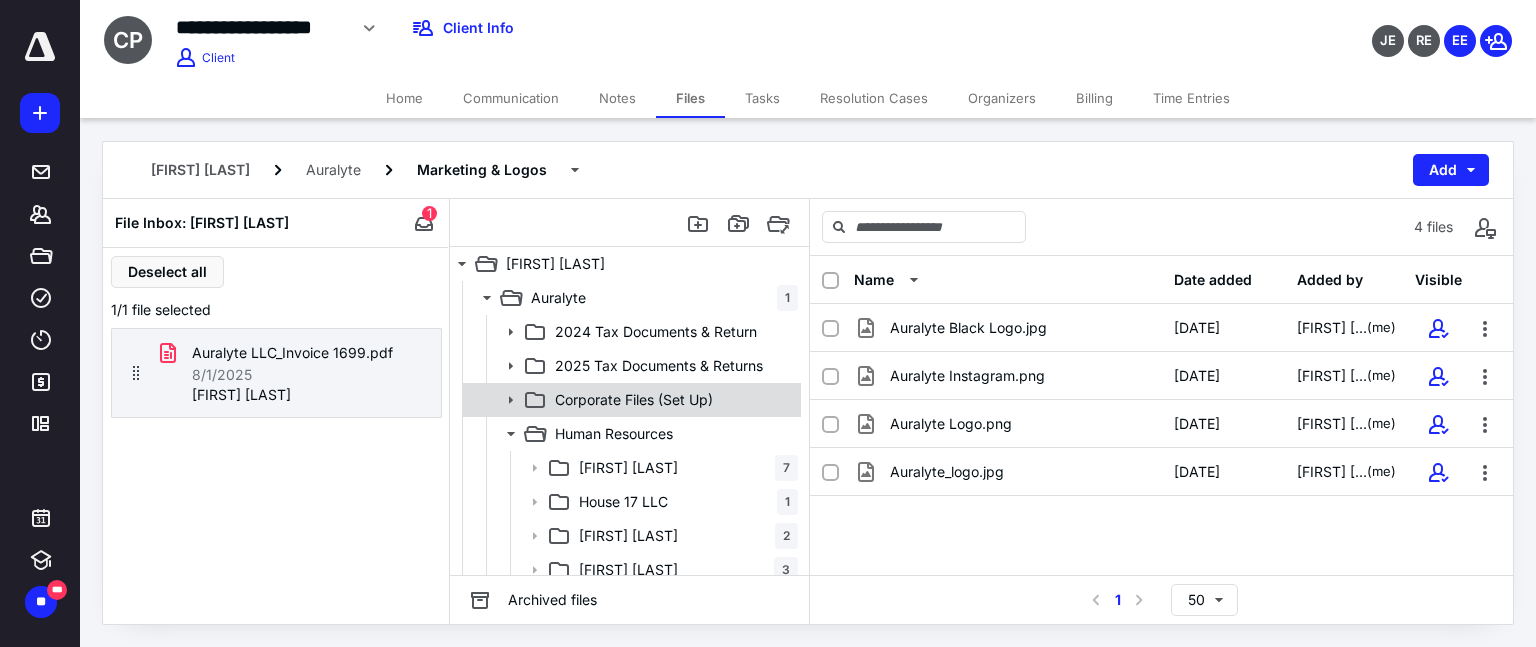 click 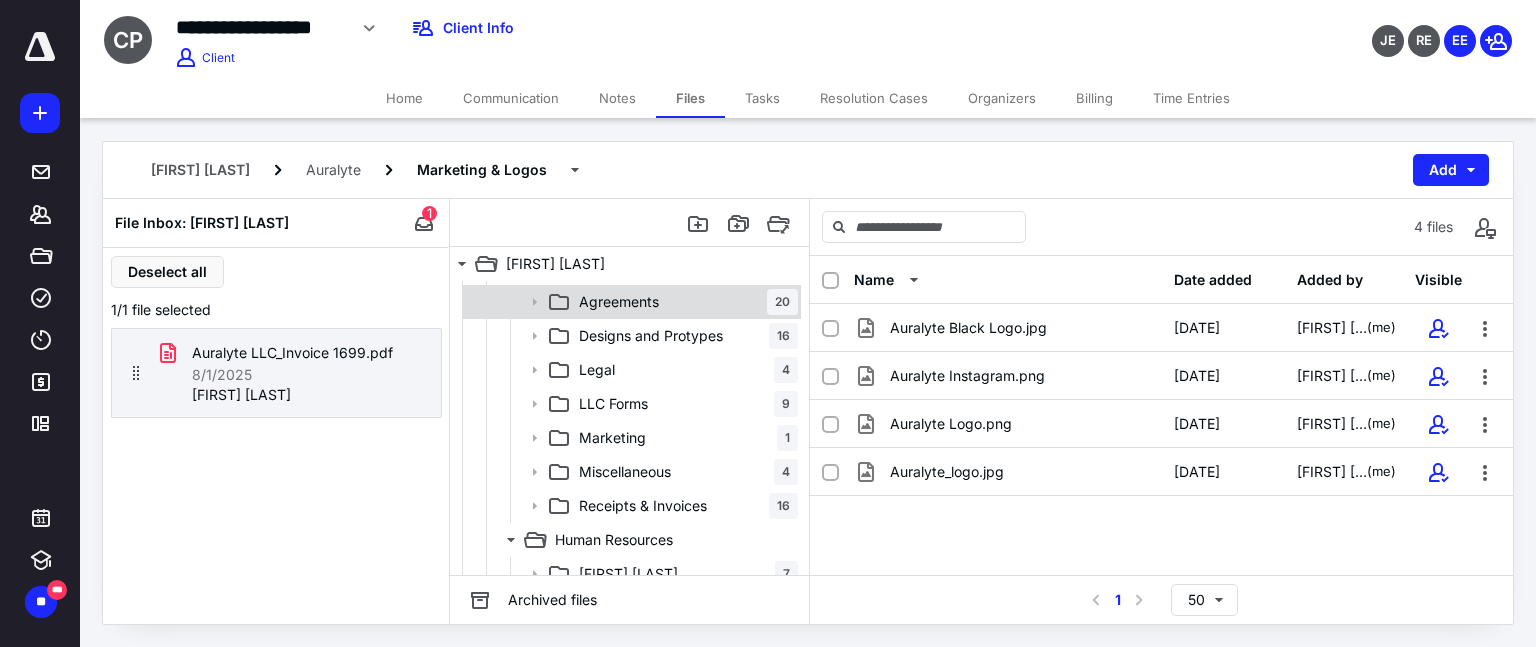 scroll, scrollTop: 132, scrollLeft: 0, axis: vertical 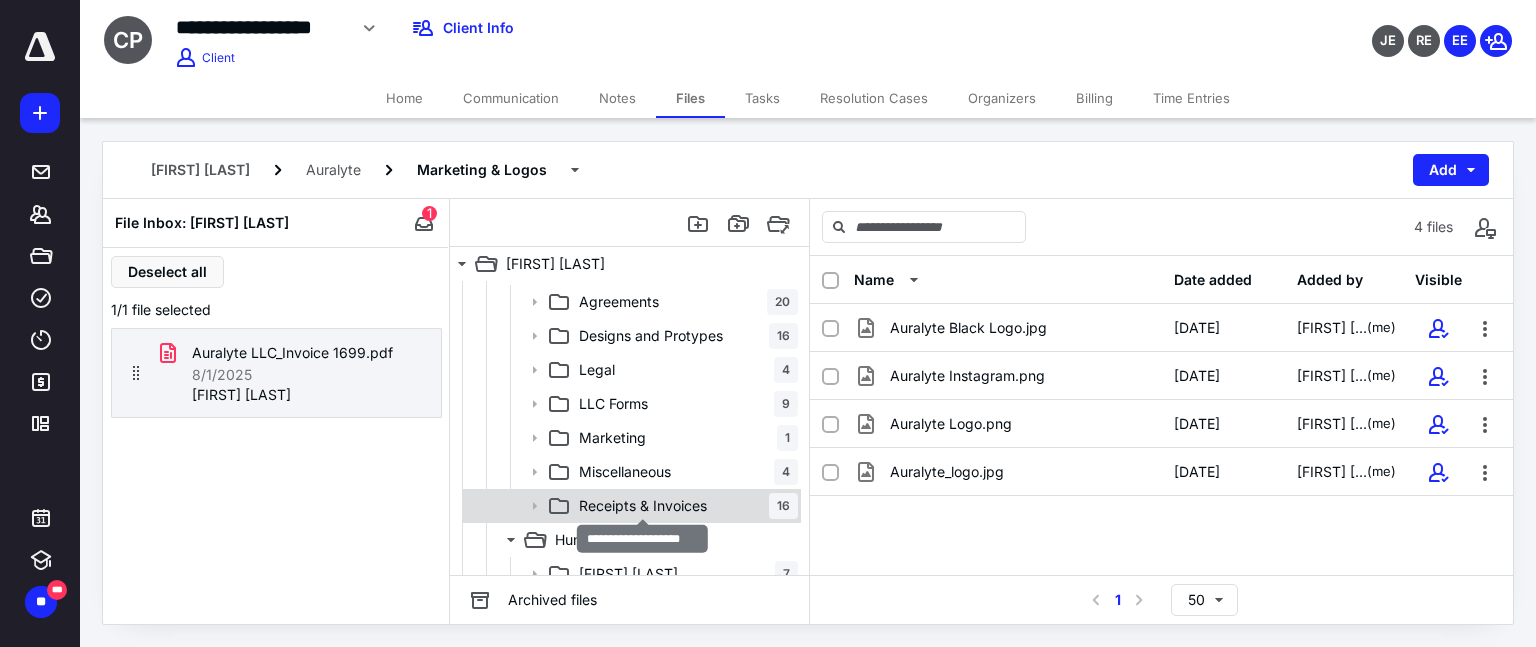 click on "Receipts & Invoices" at bounding box center (643, 506) 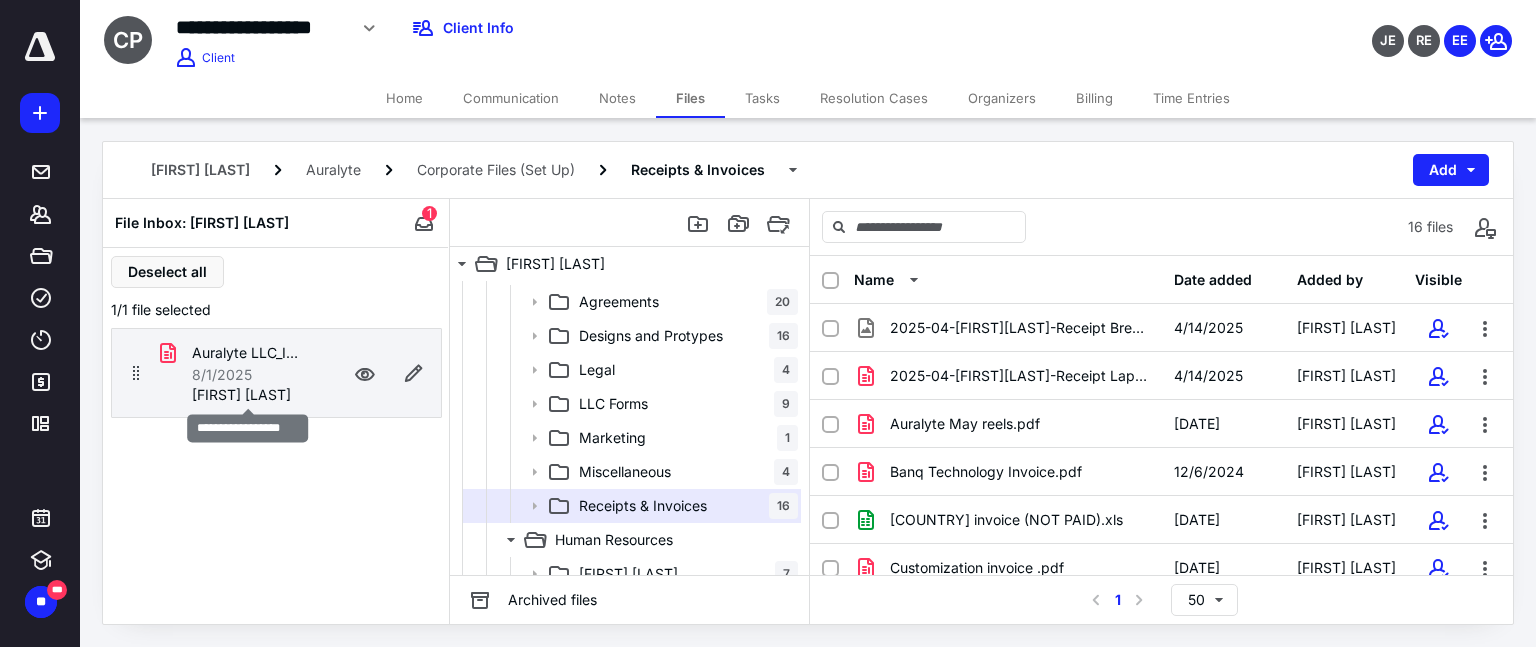 click on "[FIRST] [LAST]" at bounding box center (241, 395) 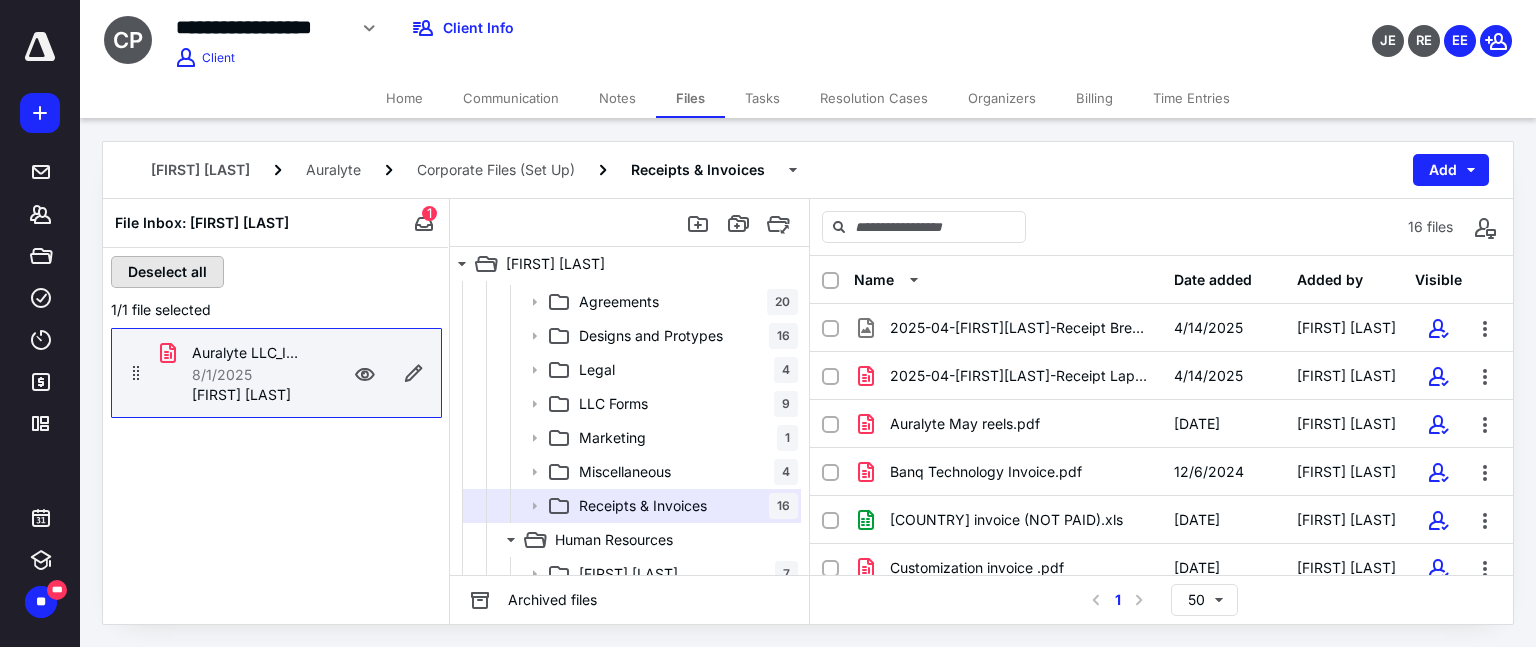 click on "Deselect all" at bounding box center (167, 272) 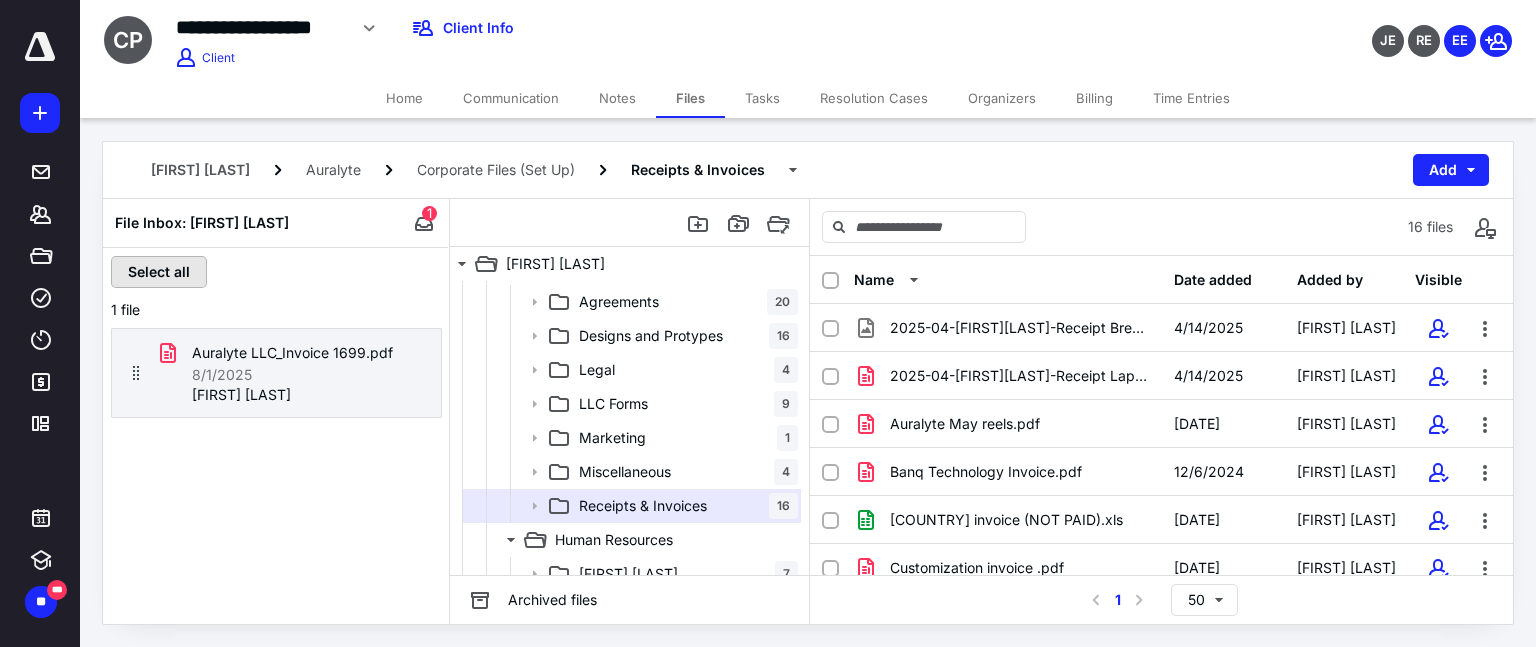 click on "Select all" at bounding box center [159, 272] 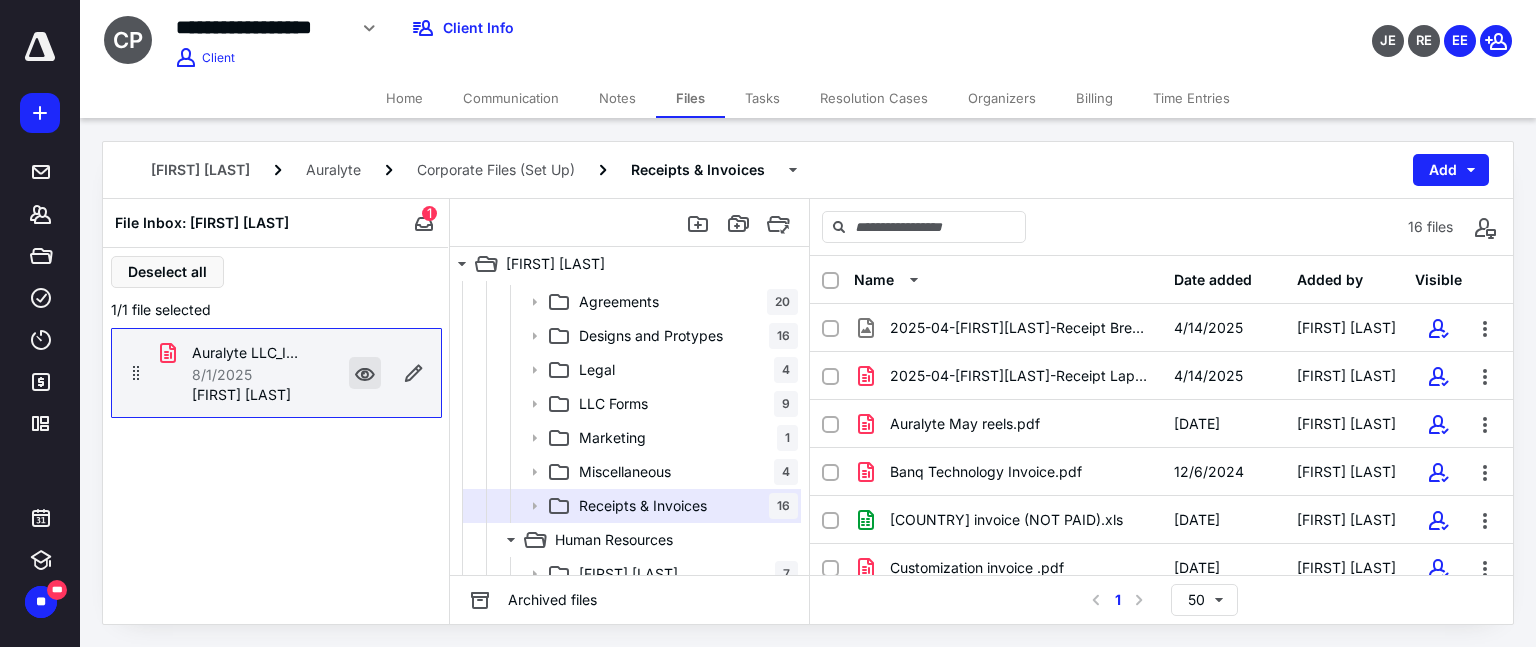 drag, startPoint x: 317, startPoint y: 460, endPoint x: 355, endPoint y: 373, distance: 94.93682 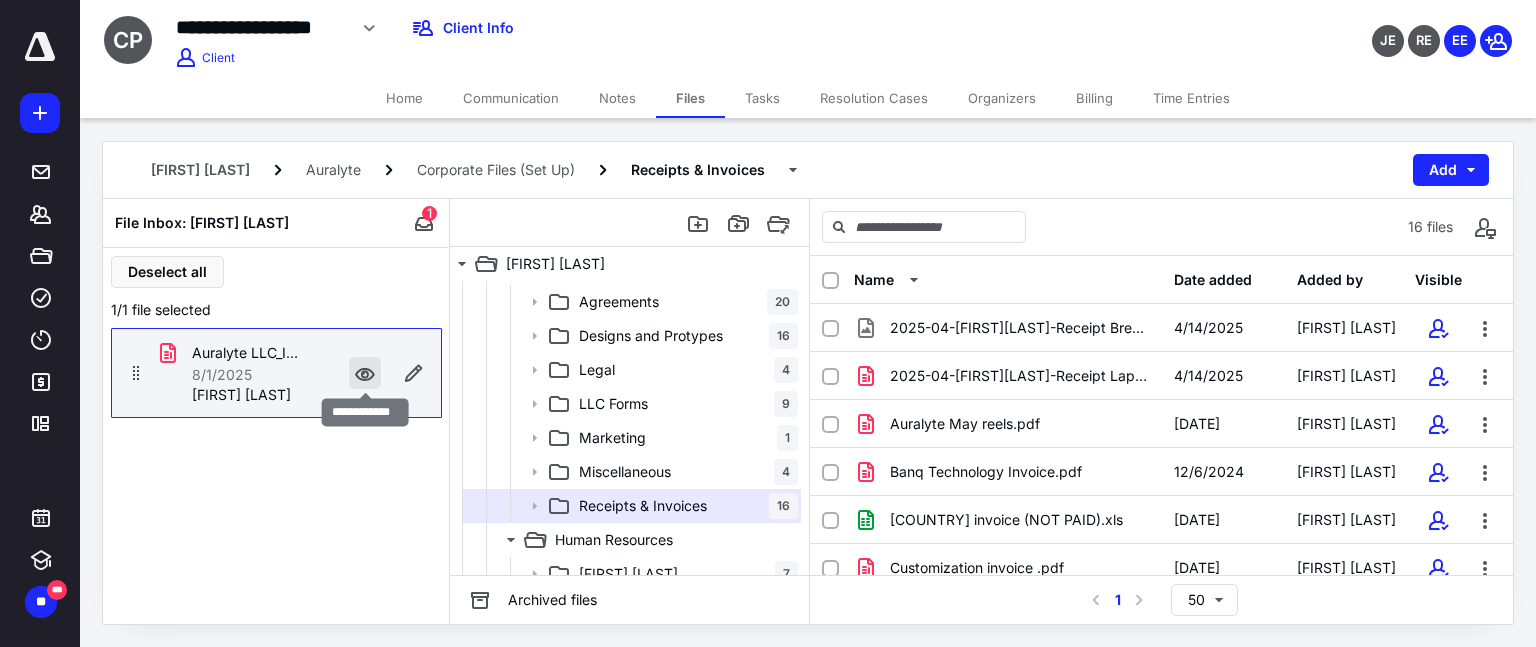 click at bounding box center (365, 373) 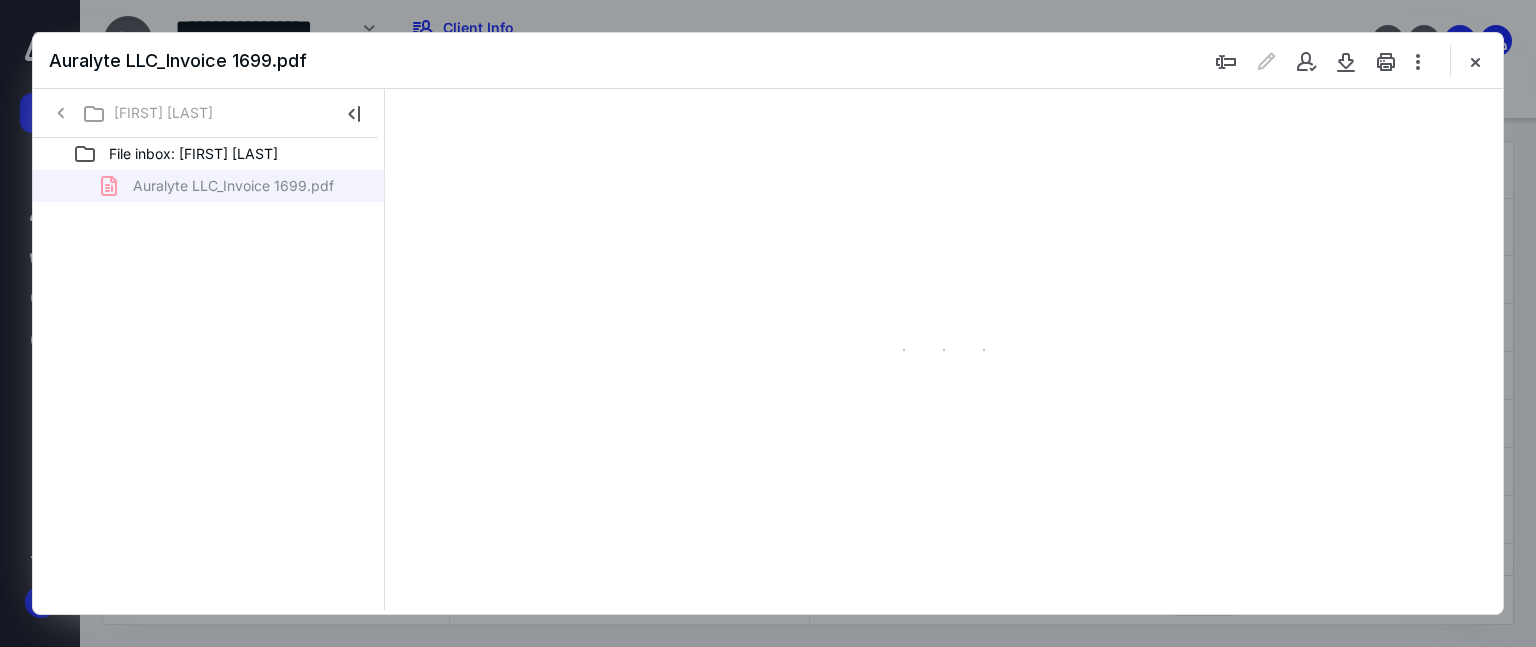 scroll, scrollTop: 0, scrollLeft: 0, axis: both 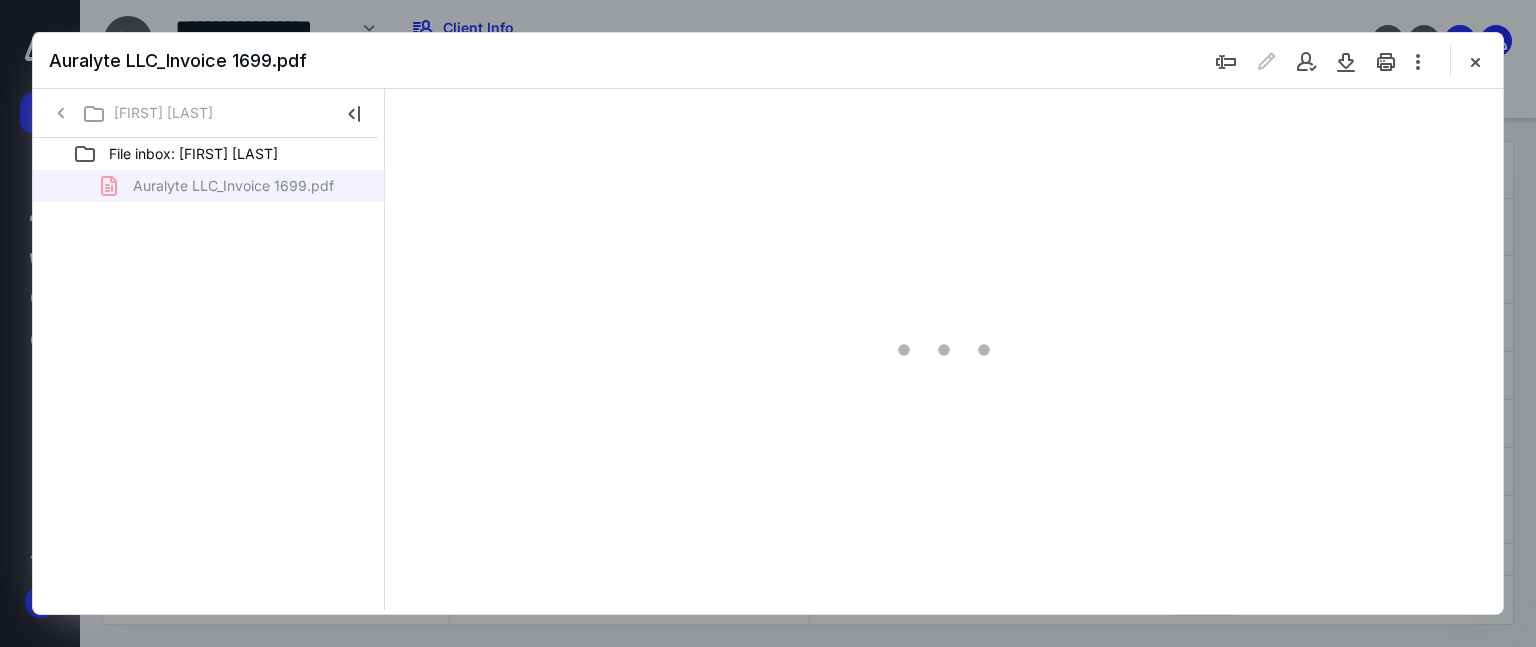 type on "56" 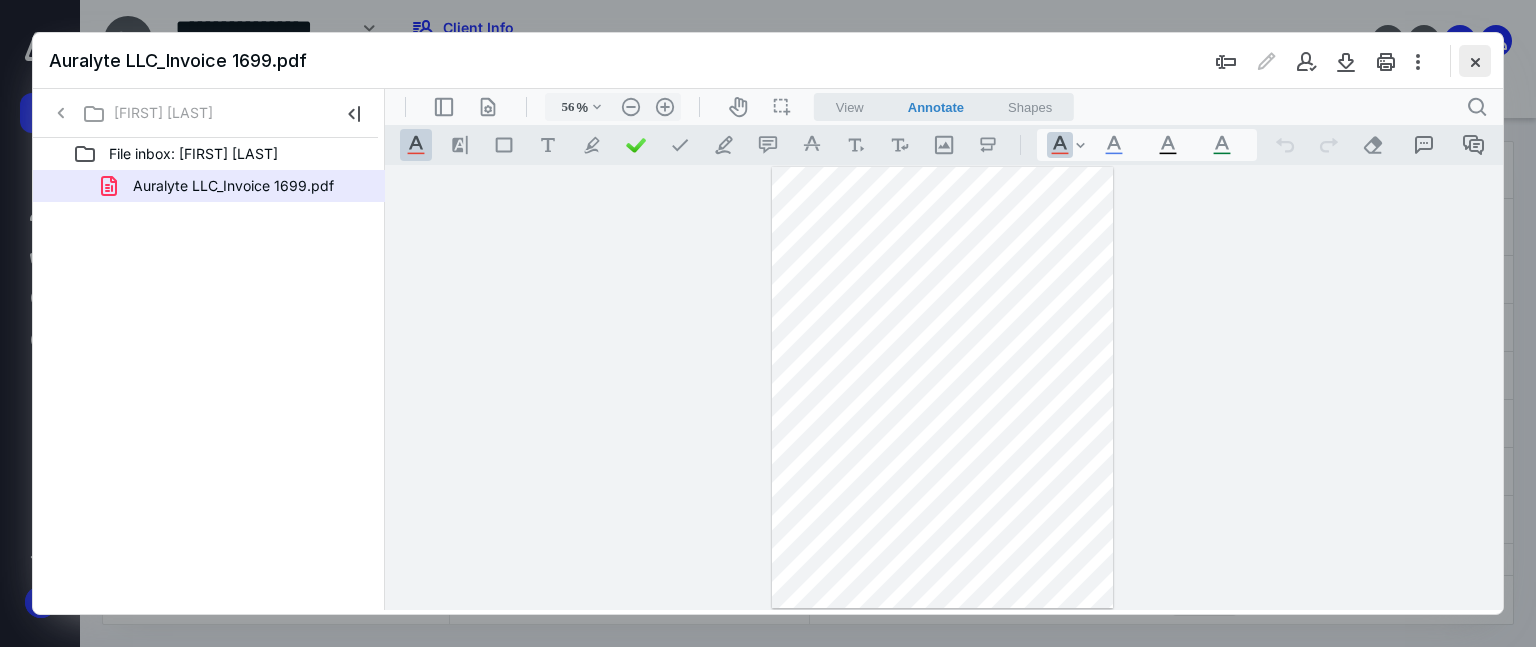click at bounding box center (1475, 61) 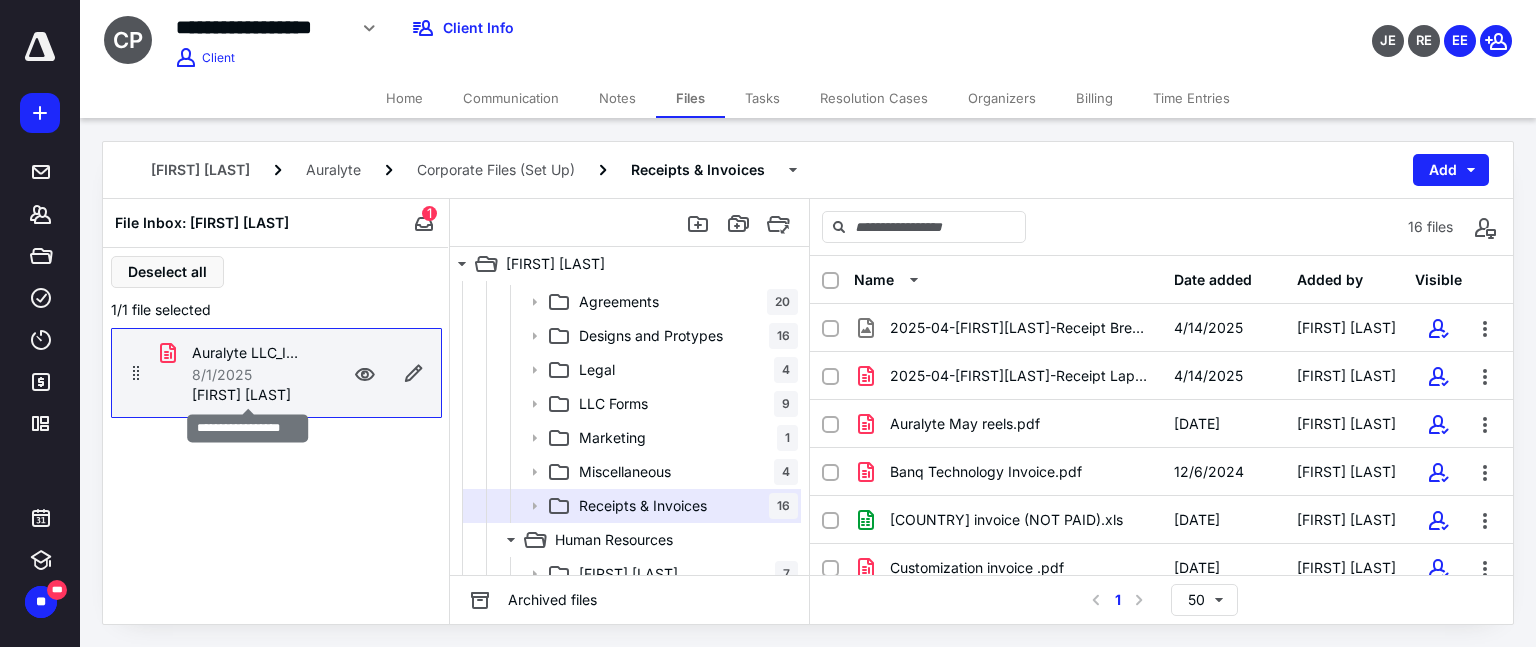click on "[FIRST] [LAST]" at bounding box center (241, 395) 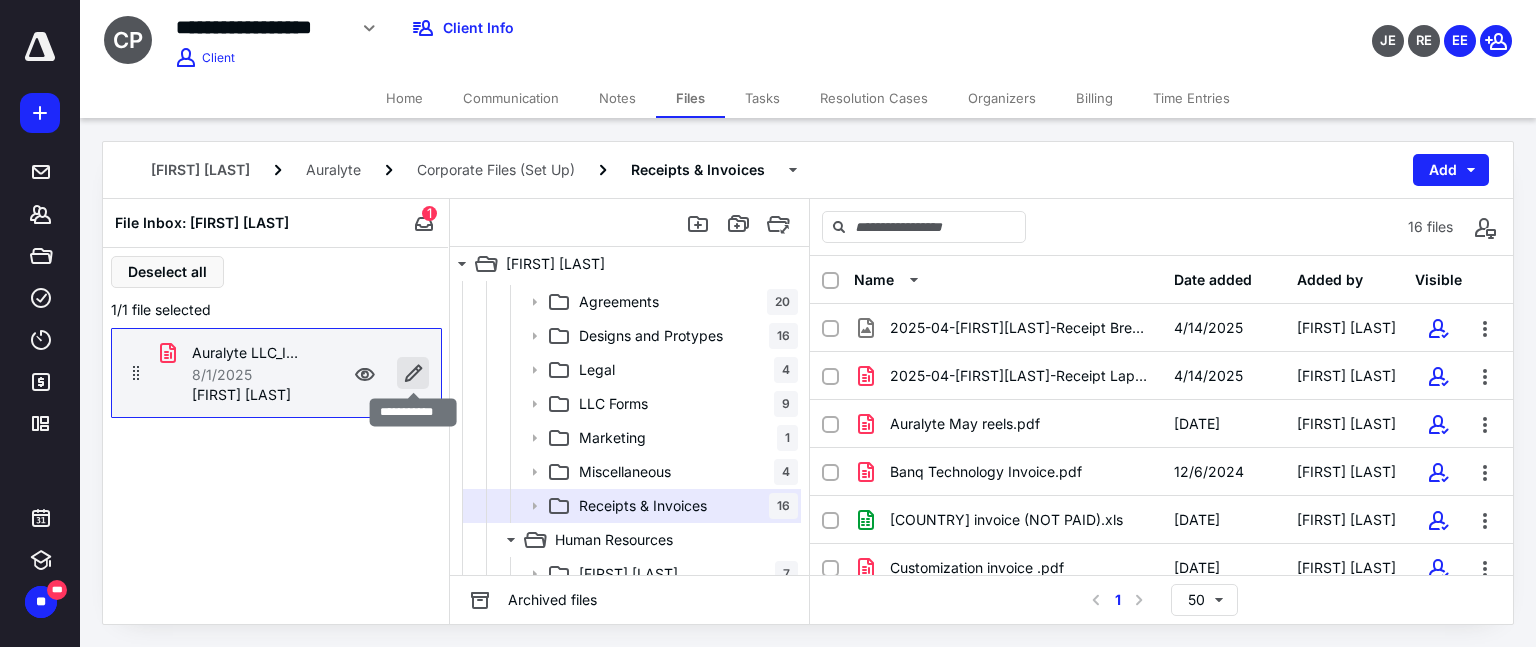 click at bounding box center (413, 373) 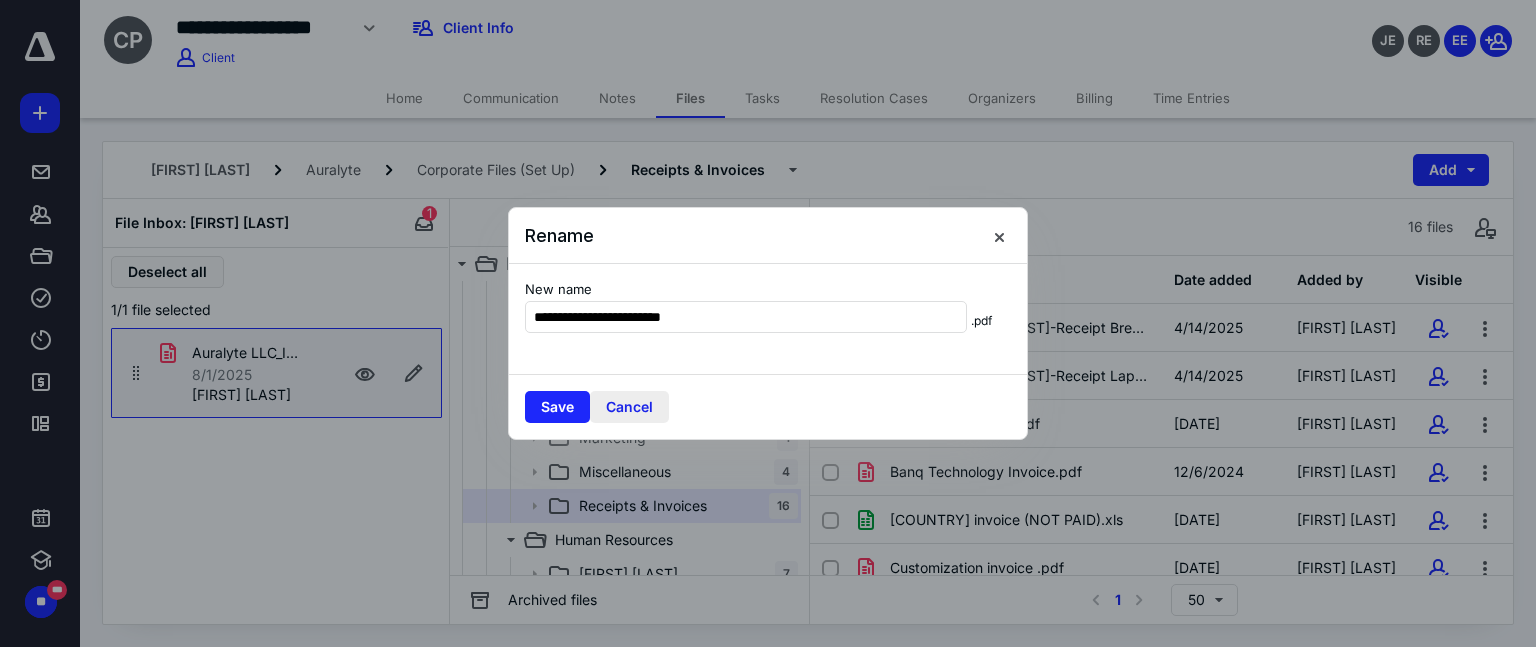 click on "Cancel" at bounding box center [629, 407] 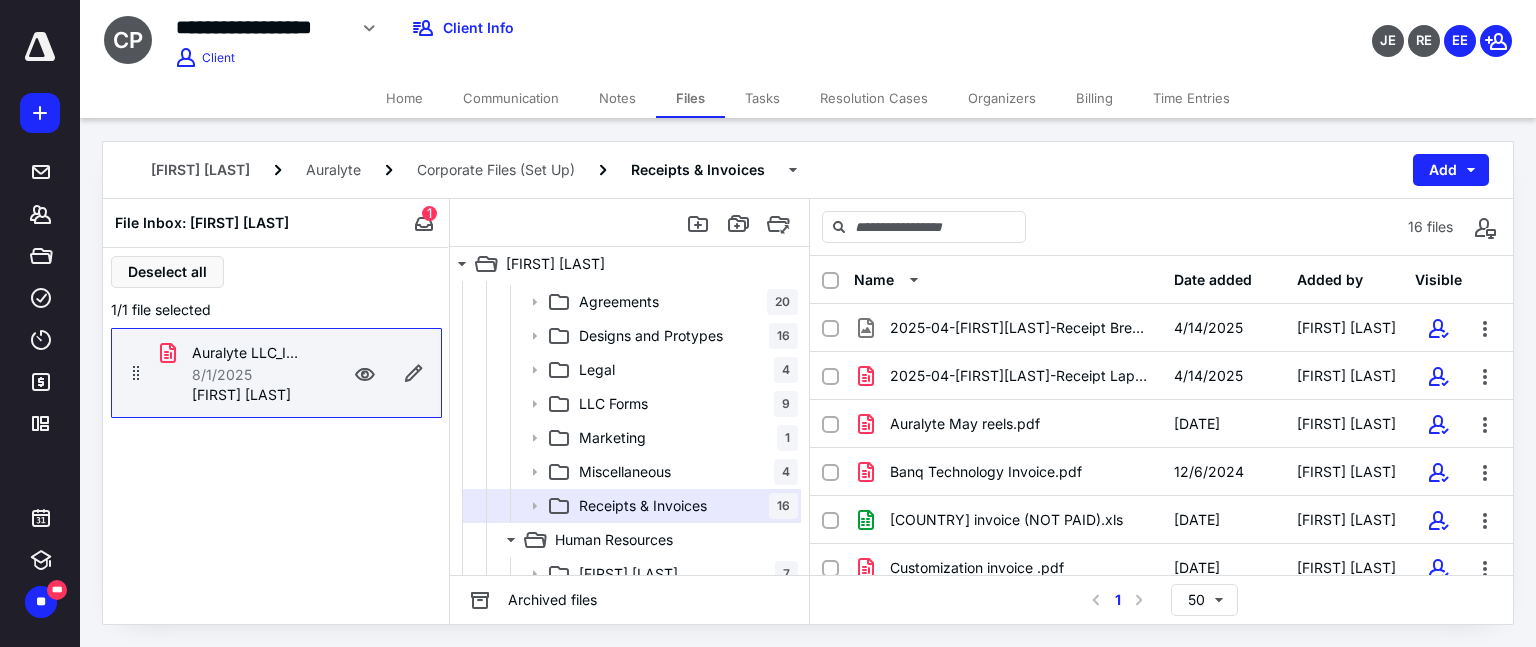 click on "[FIRST] [LAST]" at bounding box center (241, 395) 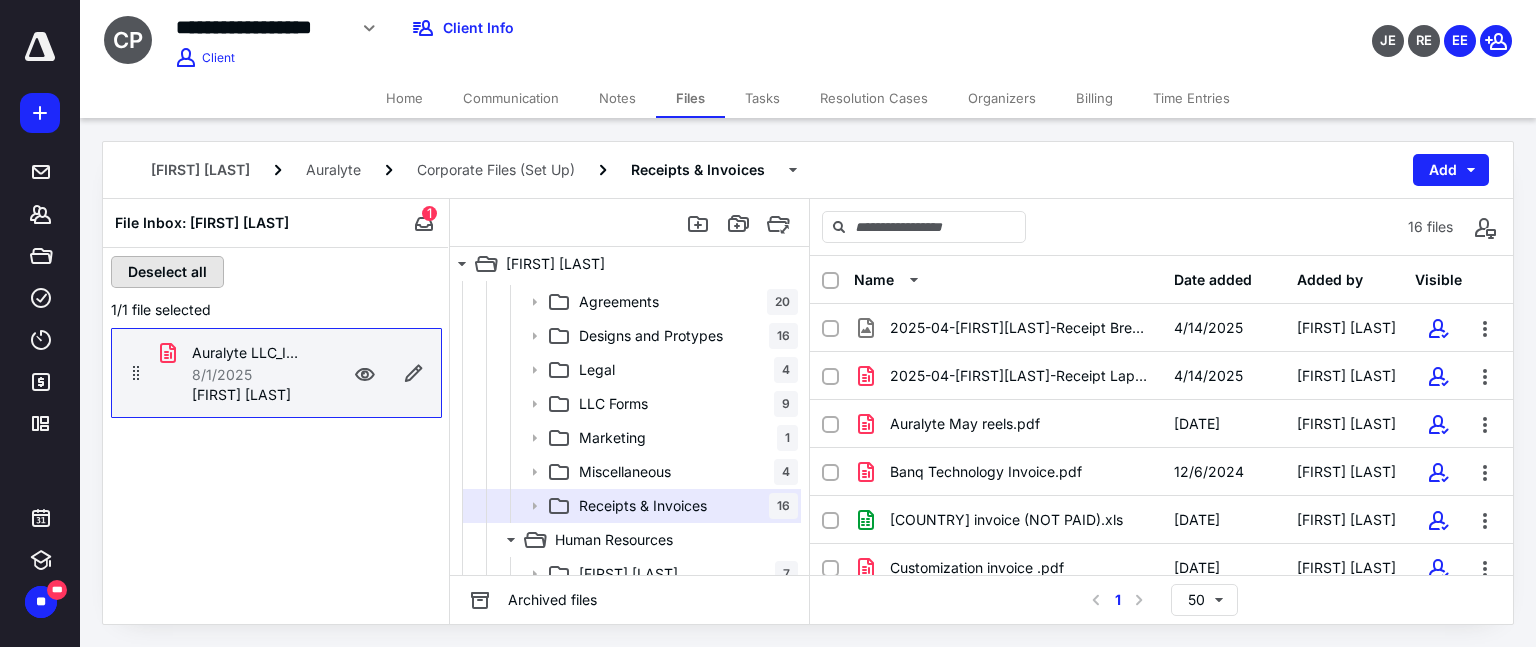 click on "Deselect all" at bounding box center [167, 272] 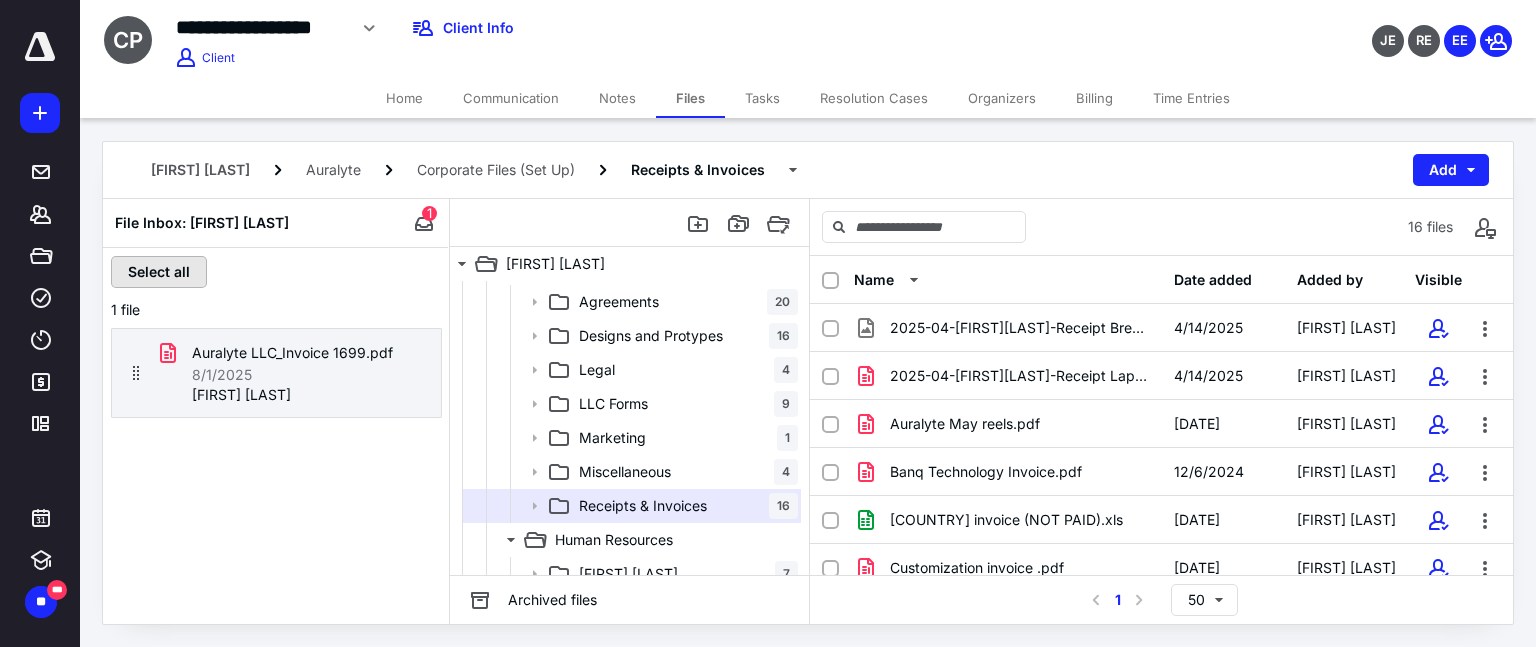 click on "Select all" at bounding box center [159, 272] 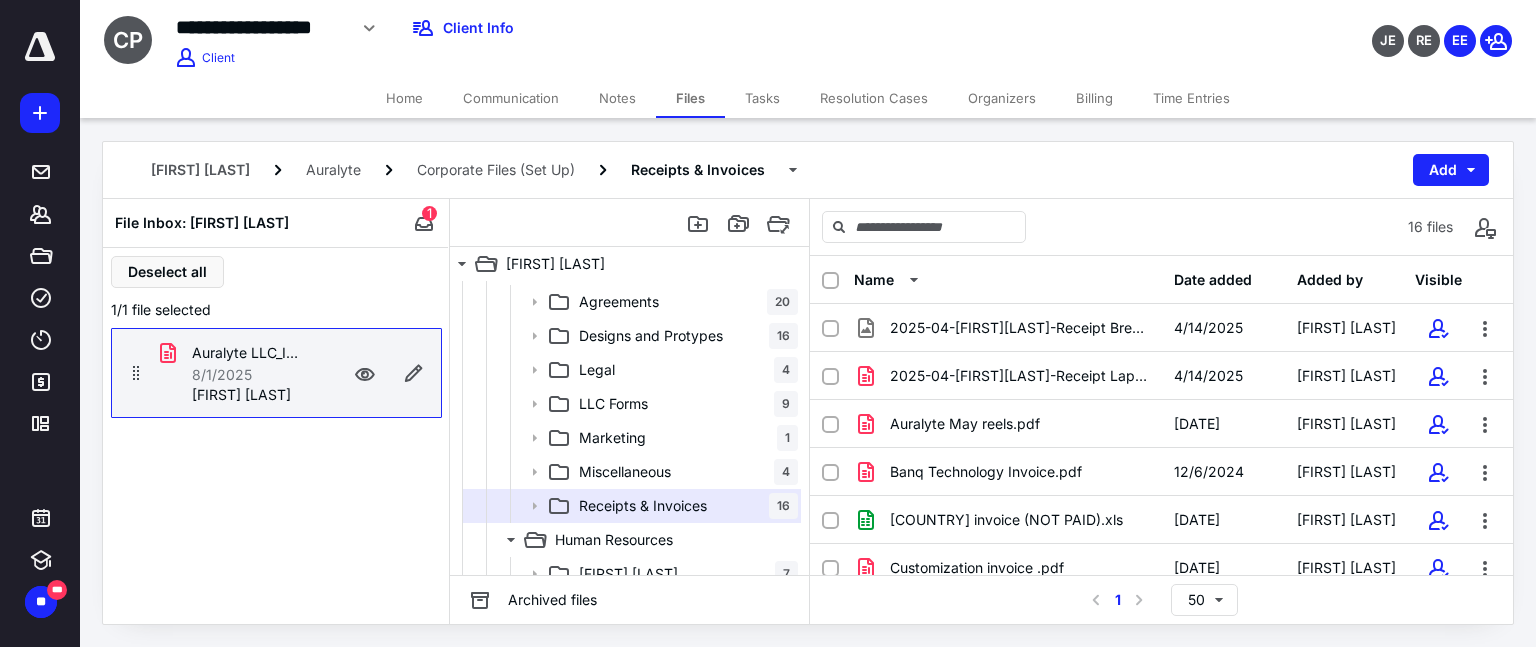 click on "8/1/2025" at bounding box center [248, 375] 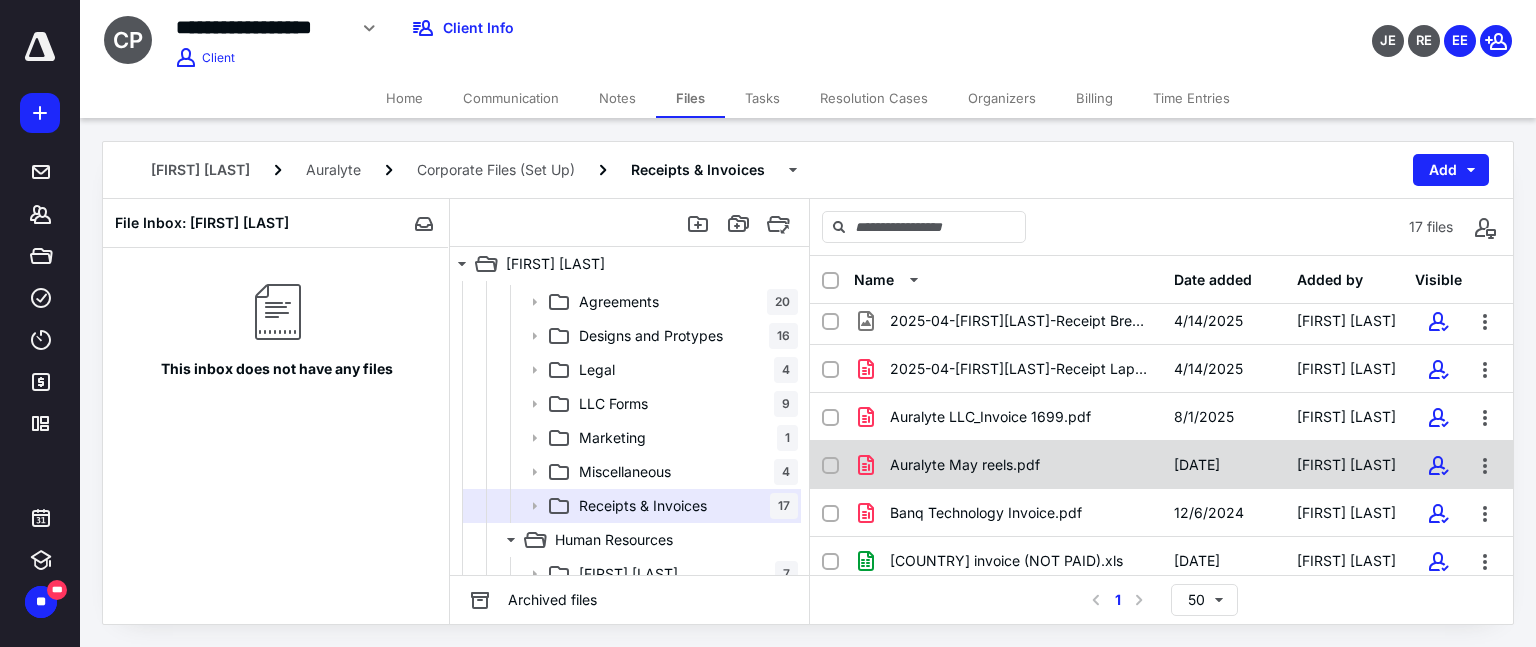 scroll, scrollTop: 3, scrollLeft: 0, axis: vertical 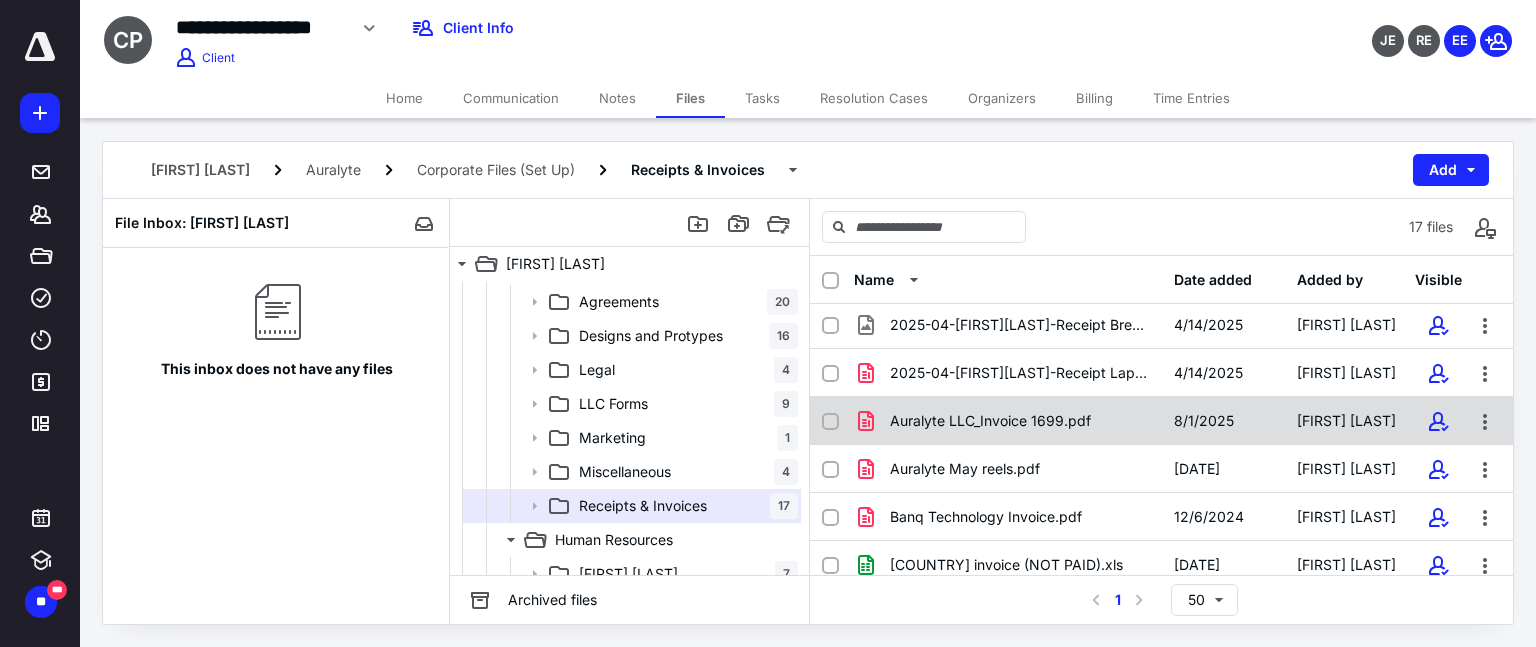 click on "Auralyte LLC_Invoice 1699.pdf [DATE] [FIRST] [LAST]" at bounding box center (1161, 421) 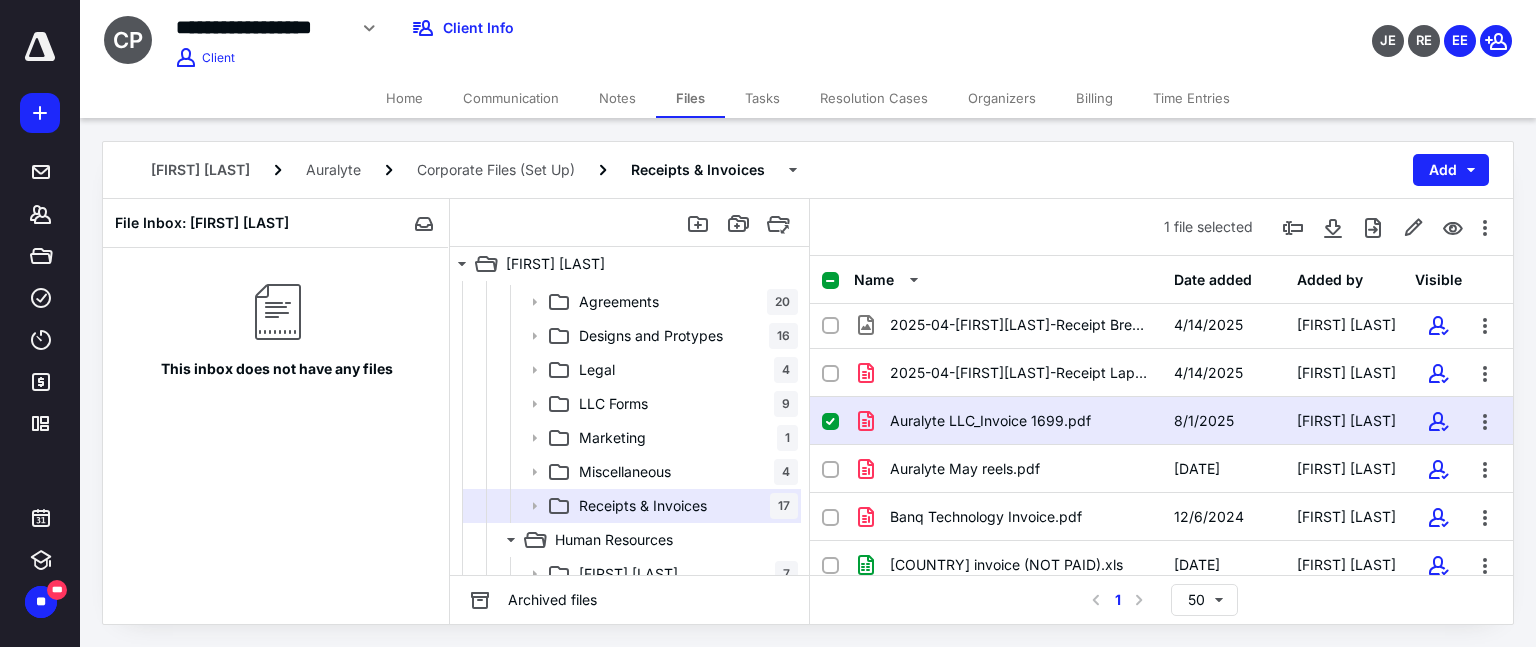 click on "Auralyte LLC_Invoice 1699.pdf [DATE] [FIRST] [LAST]" at bounding box center (1161, 421) 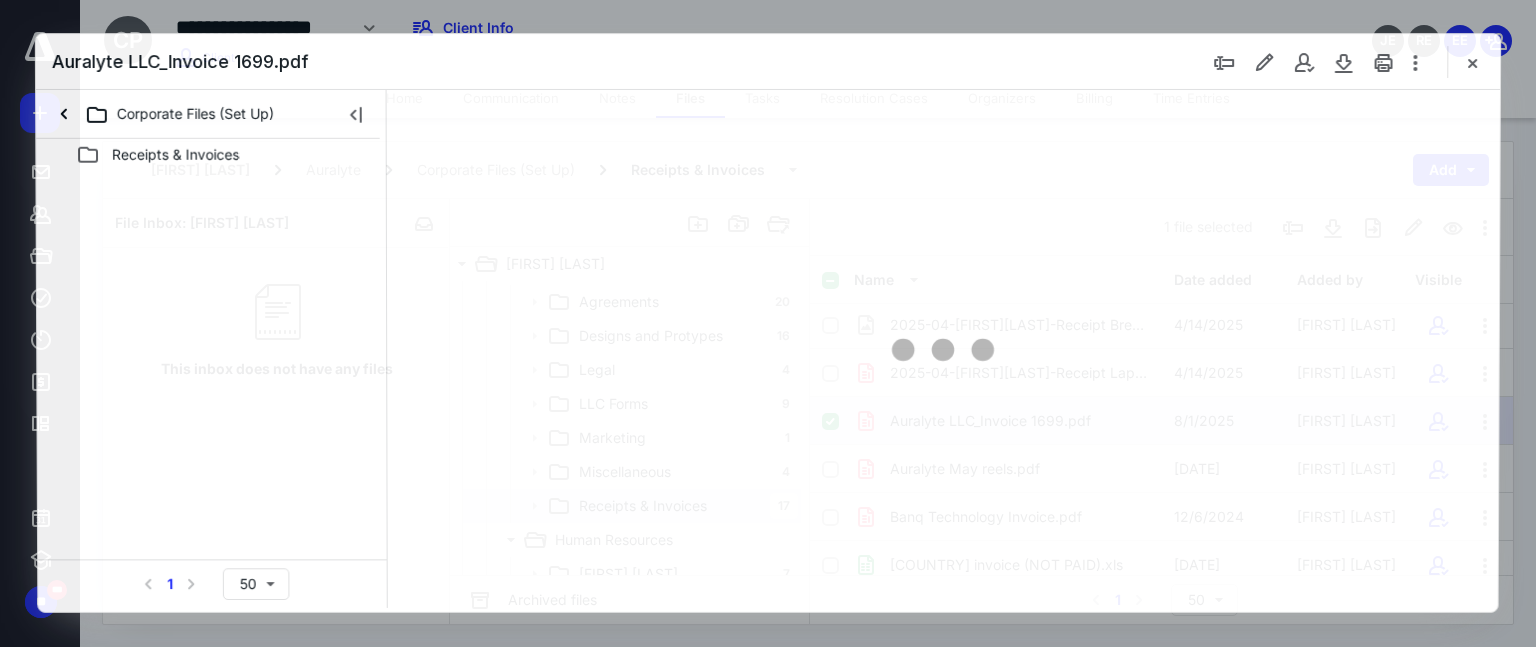 scroll, scrollTop: 0, scrollLeft: 0, axis: both 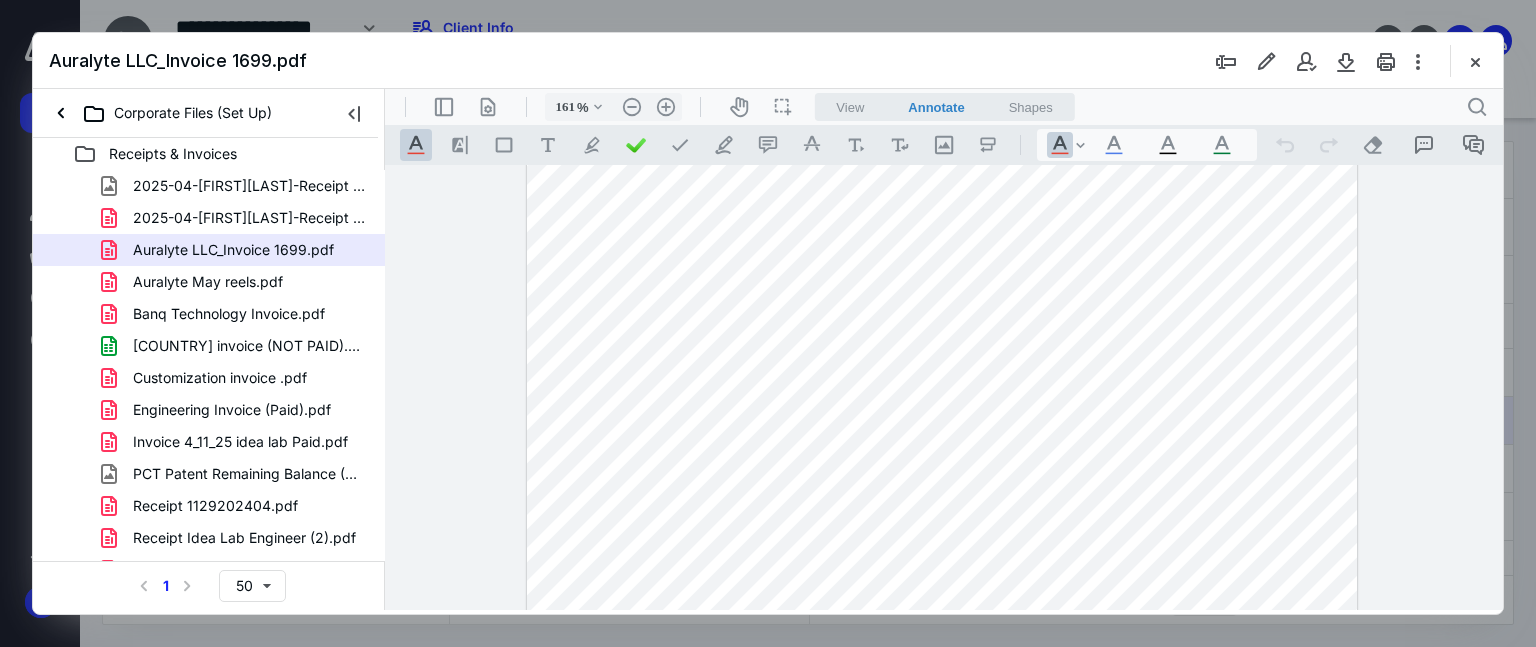 type on "211" 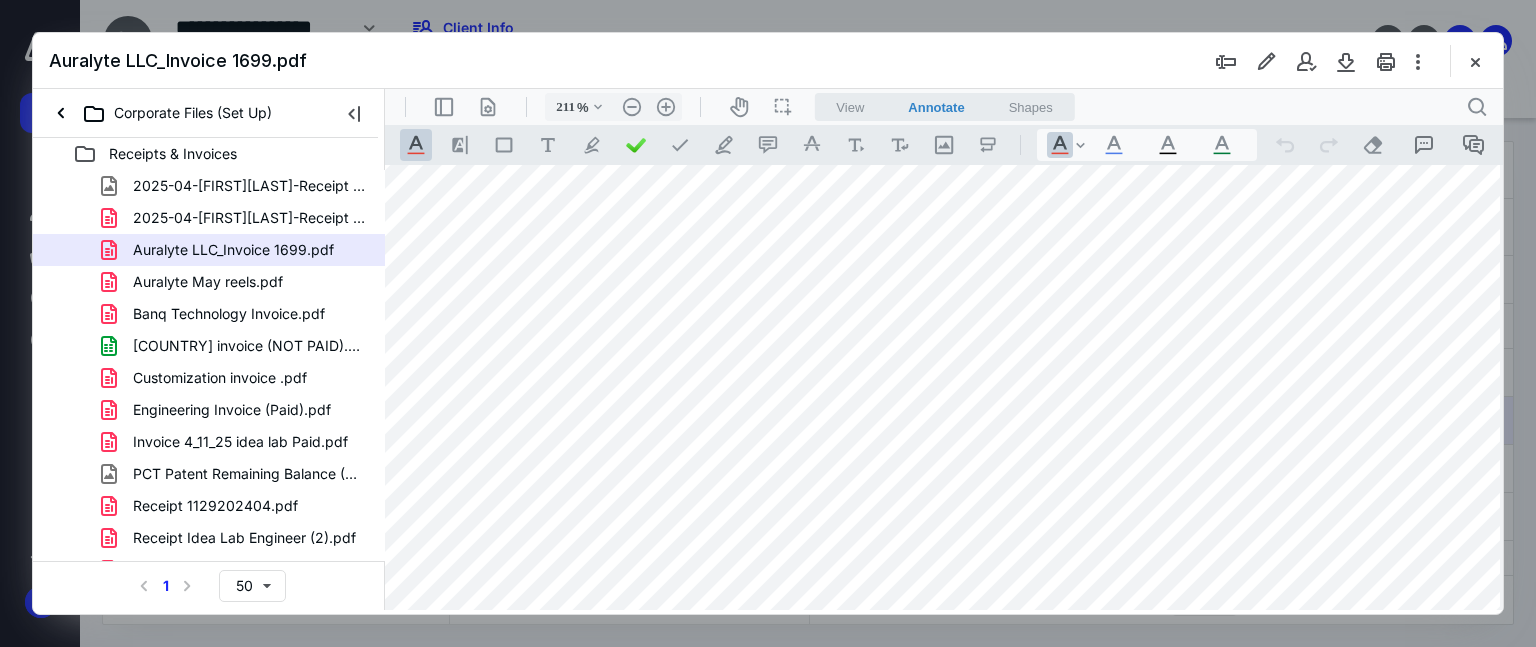scroll, scrollTop: 451, scrollLeft: 14, axis: both 